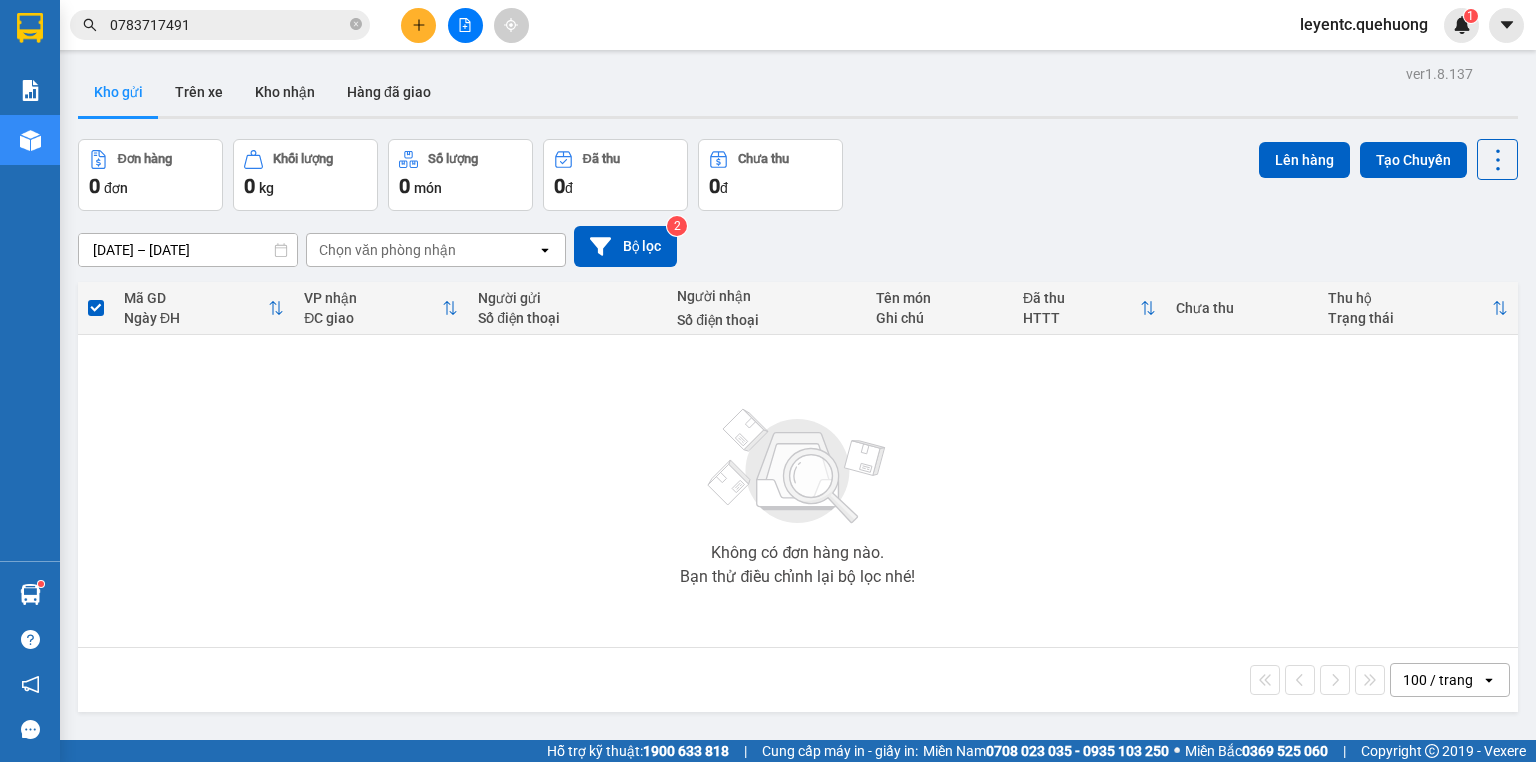 scroll, scrollTop: 0, scrollLeft: 0, axis: both 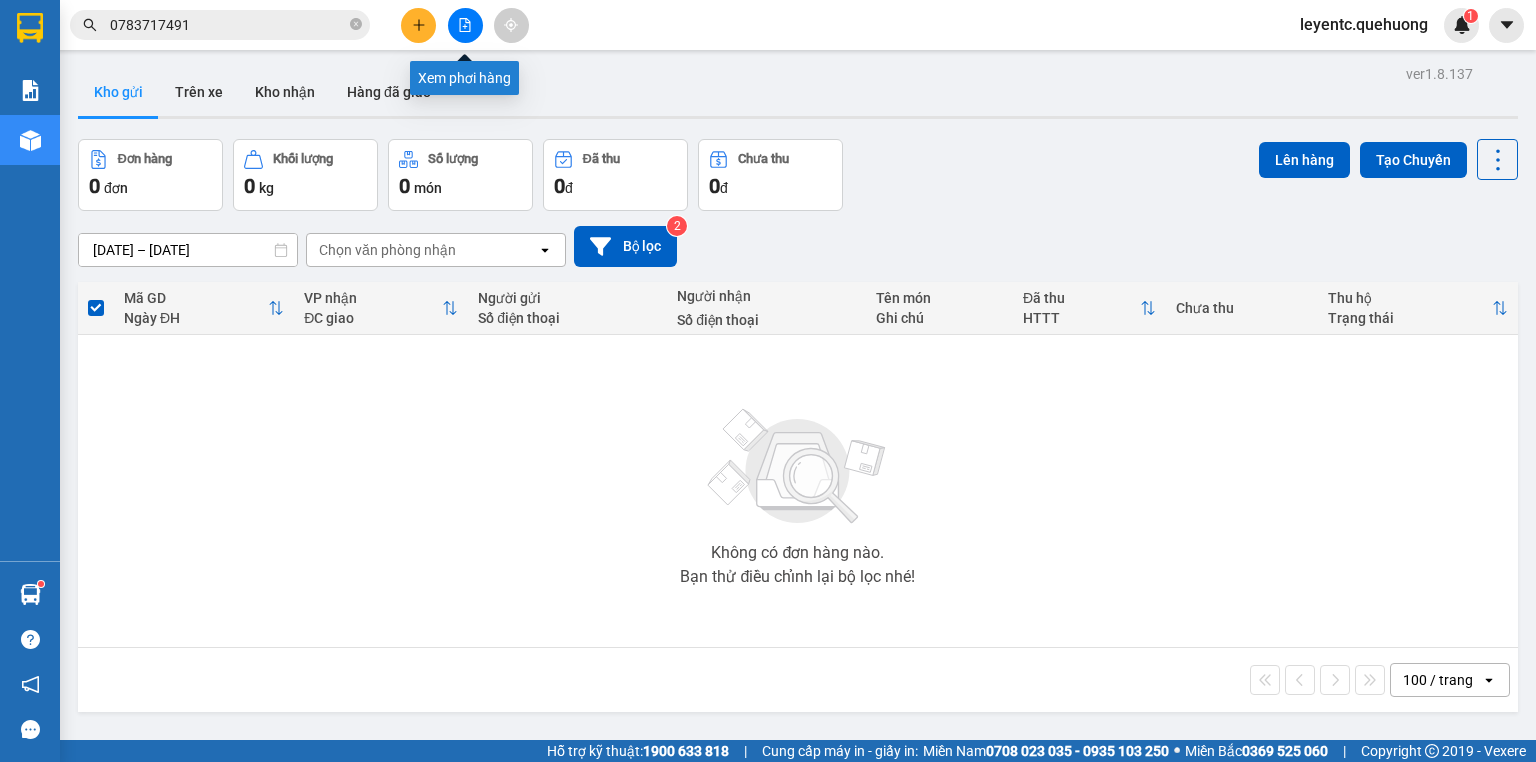 click at bounding box center (465, 25) 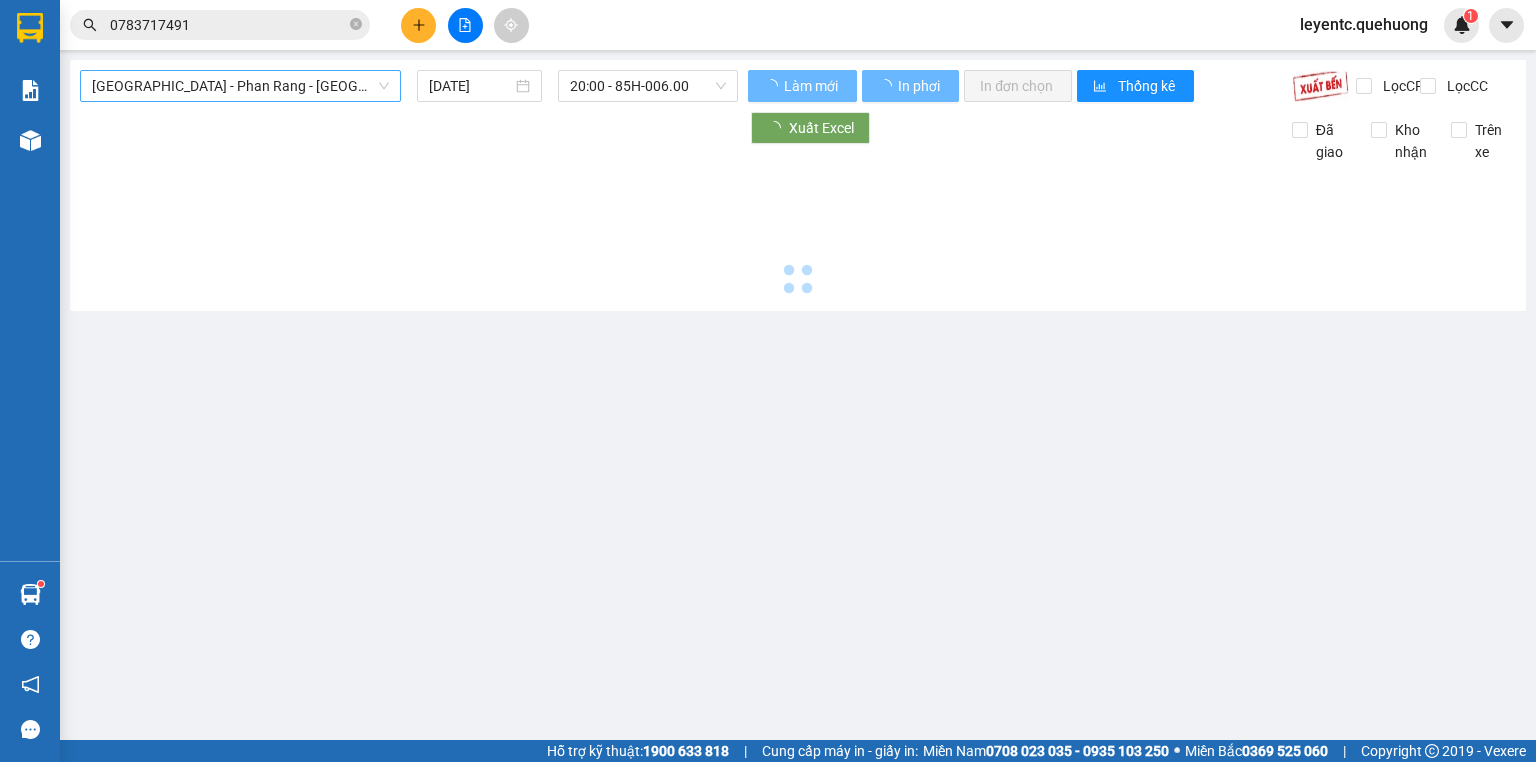 click on "[GEOGRAPHIC_DATA] - Phan Rang - [GEOGRAPHIC_DATA]" at bounding box center (240, 86) 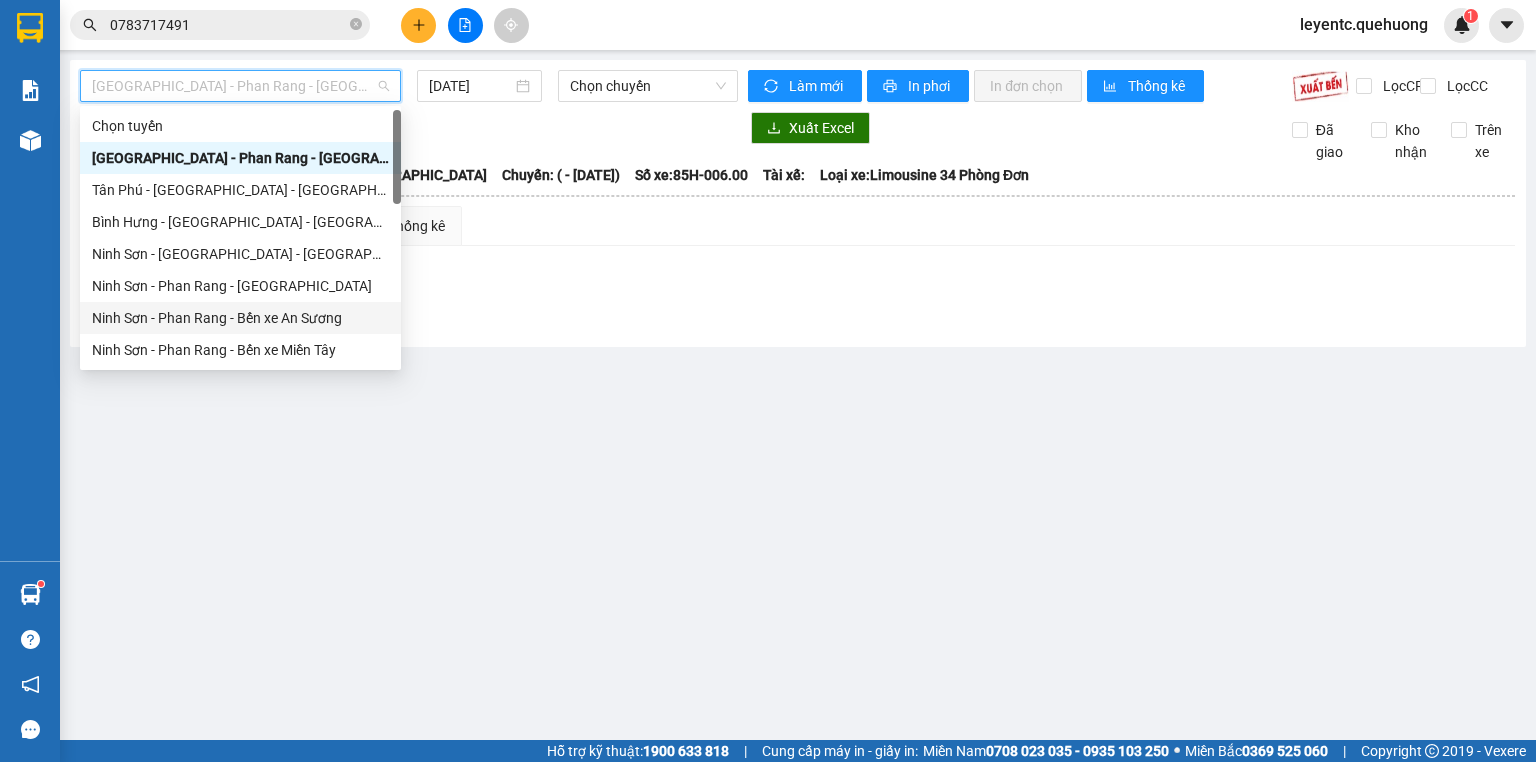 click on "Ninh Sơn - Phan Rang - Bến xe An Sương" at bounding box center (240, 318) 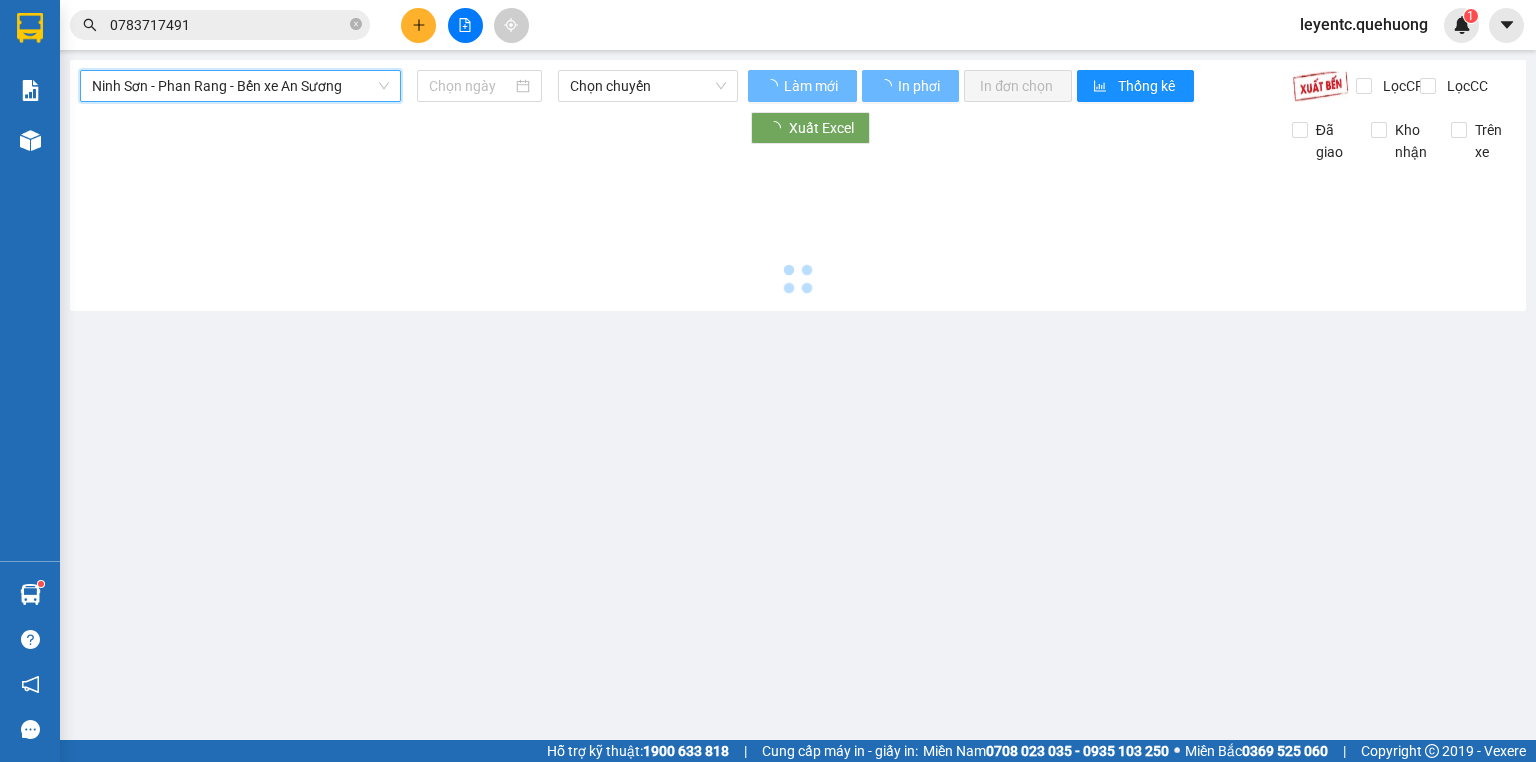 type on "[DATE]" 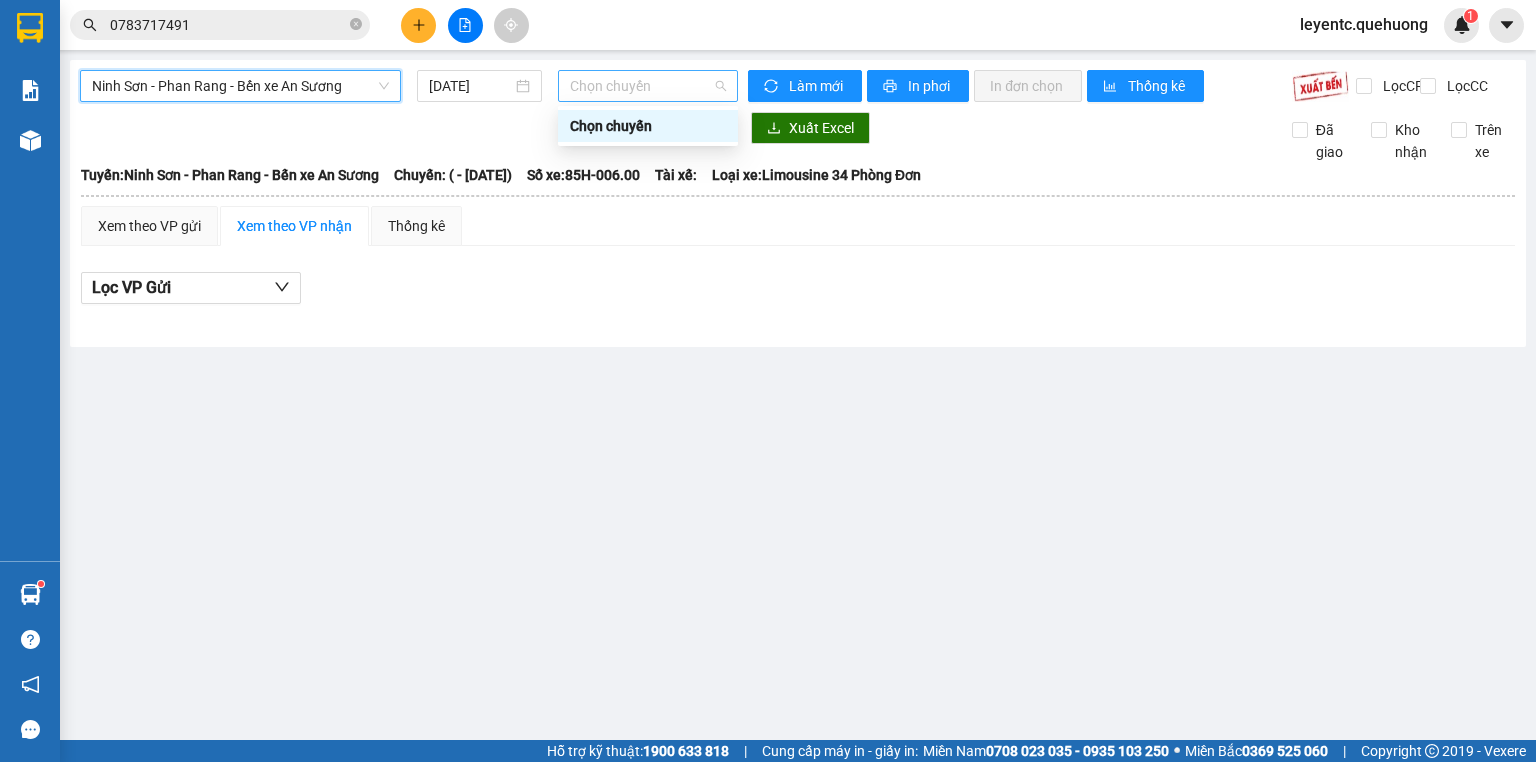 click on "Chọn chuyến" at bounding box center [648, 86] 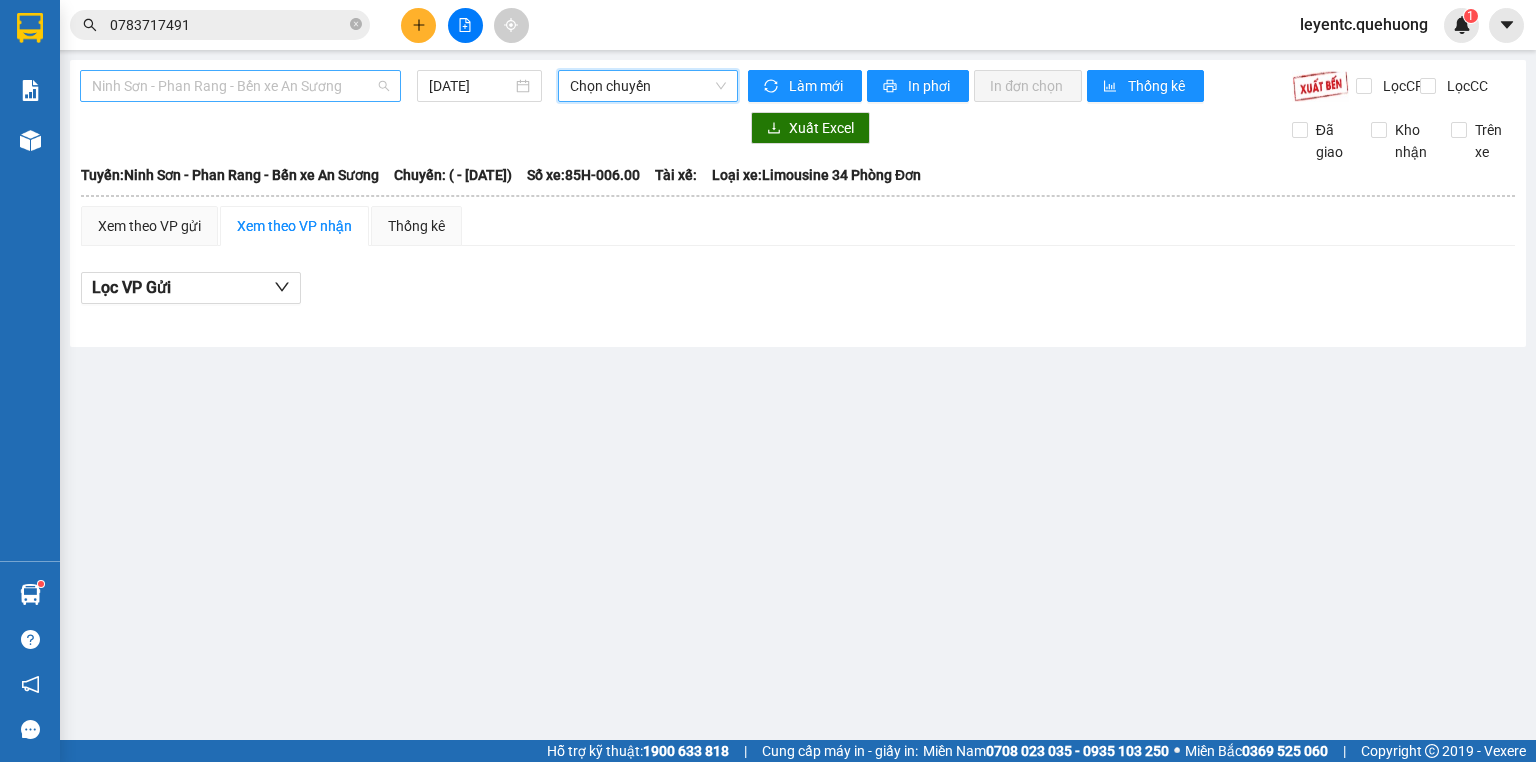 click on "Ninh Sơn - Phan Rang - Bến xe An Sương" at bounding box center [240, 86] 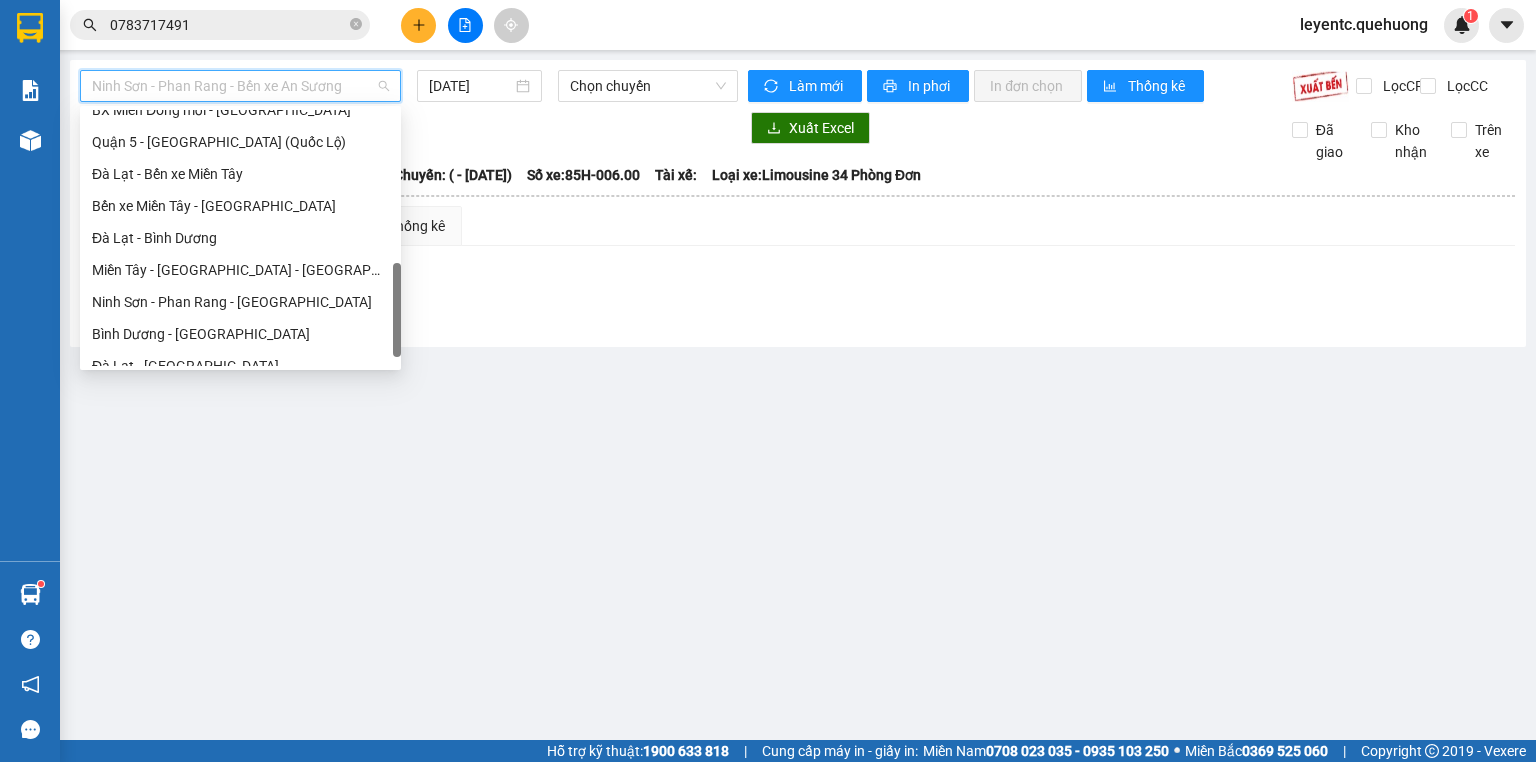 scroll, scrollTop: 608, scrollLeft: 0, axis: vertical 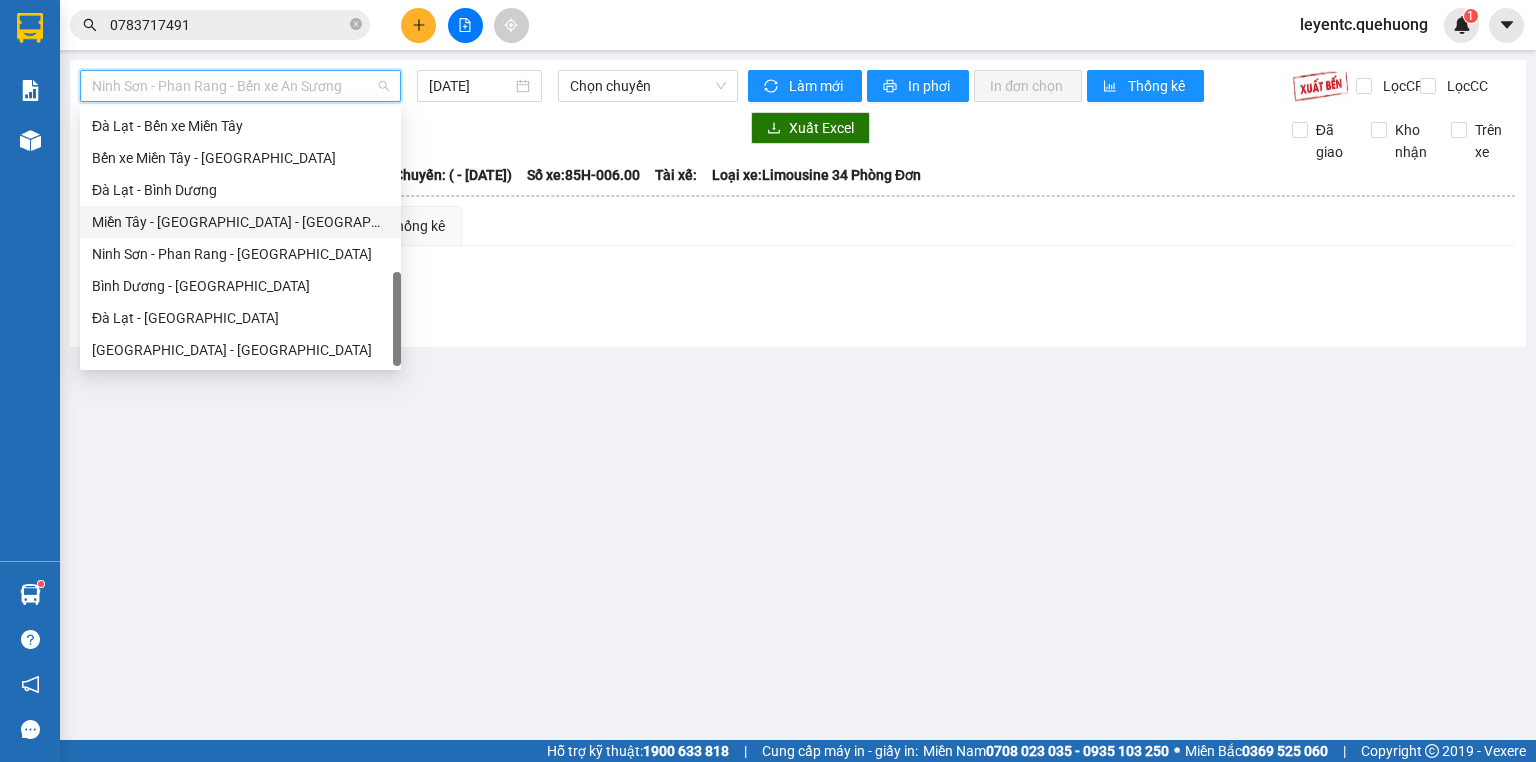 click on "Miền Tây - [GEOGRAPHIC_DATA] - [GEOGRAPHIC_DATA]" at bounding box center (240, 222) 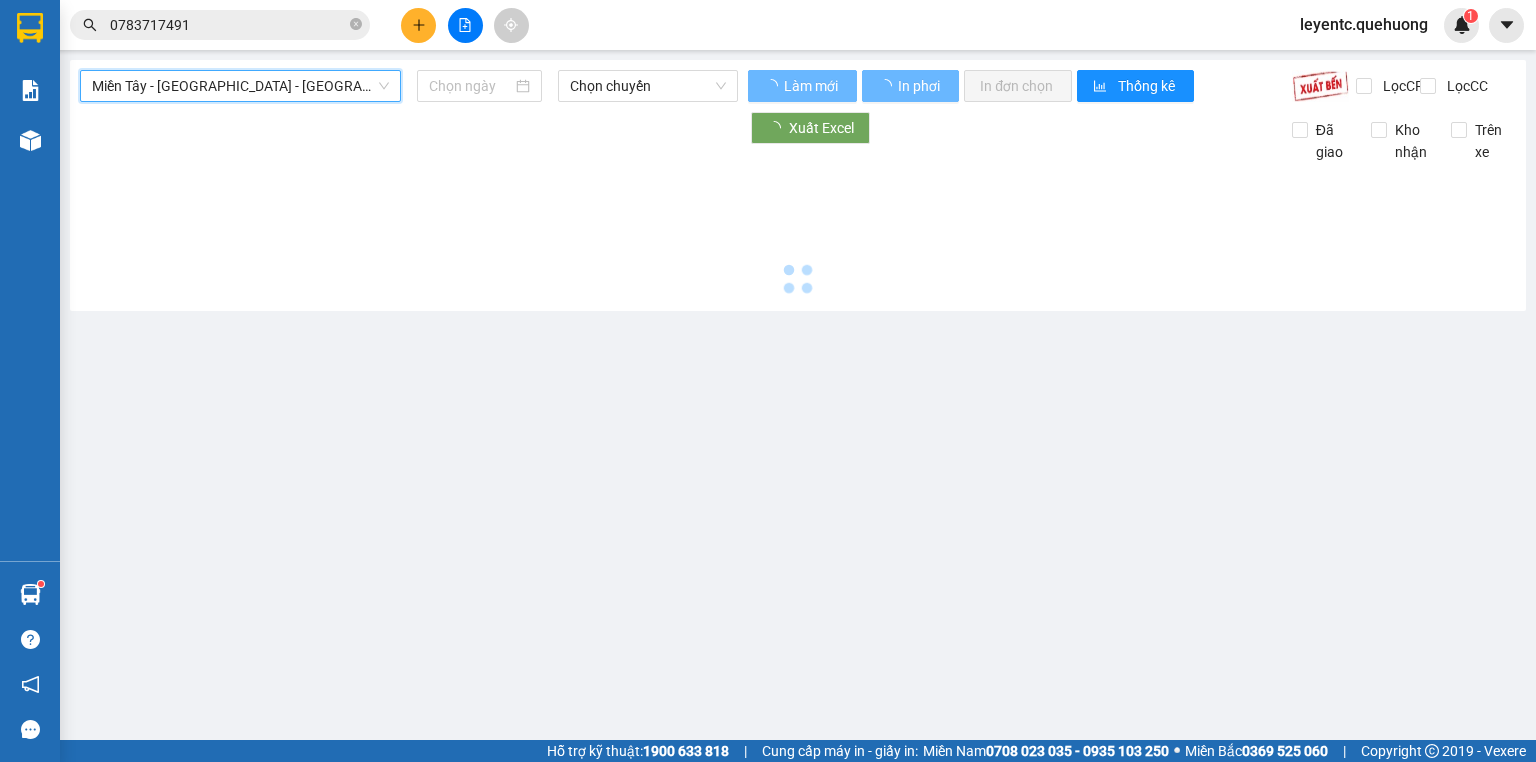 type on "[DATE]" 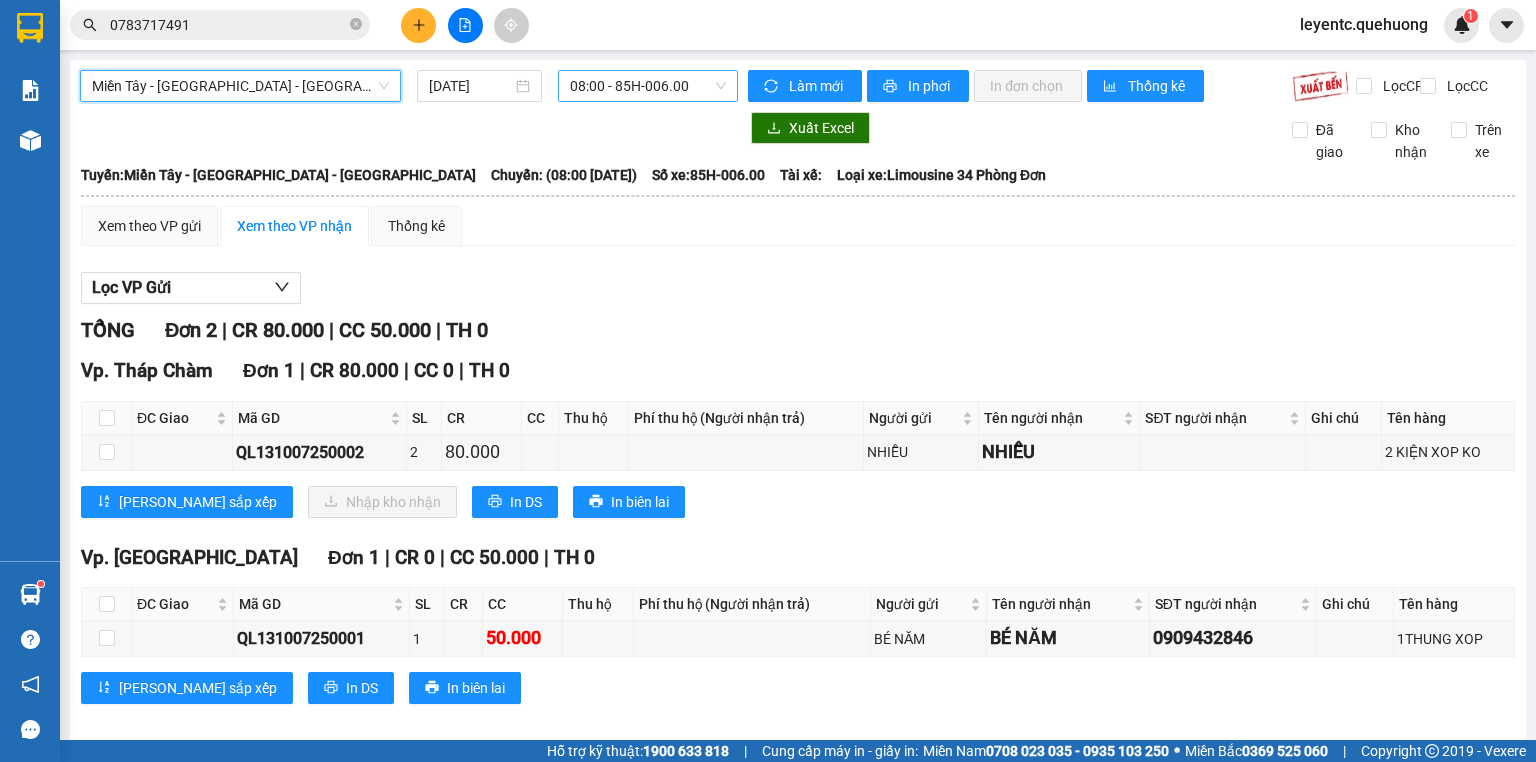 click on "08:00     - 85H-006.00" at bounding box center (648, 86) 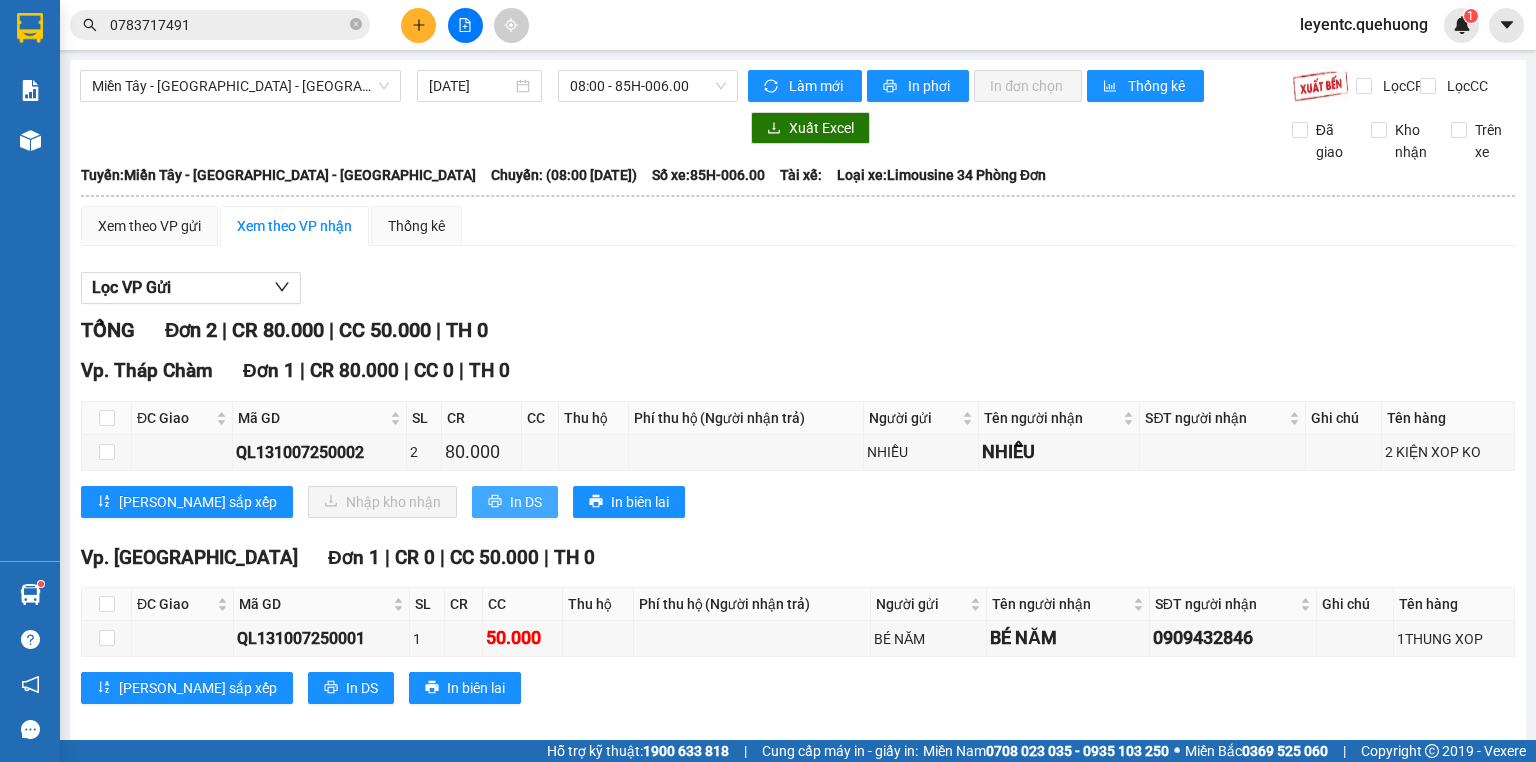 click on "In DS" at bounding box center (526, 502) 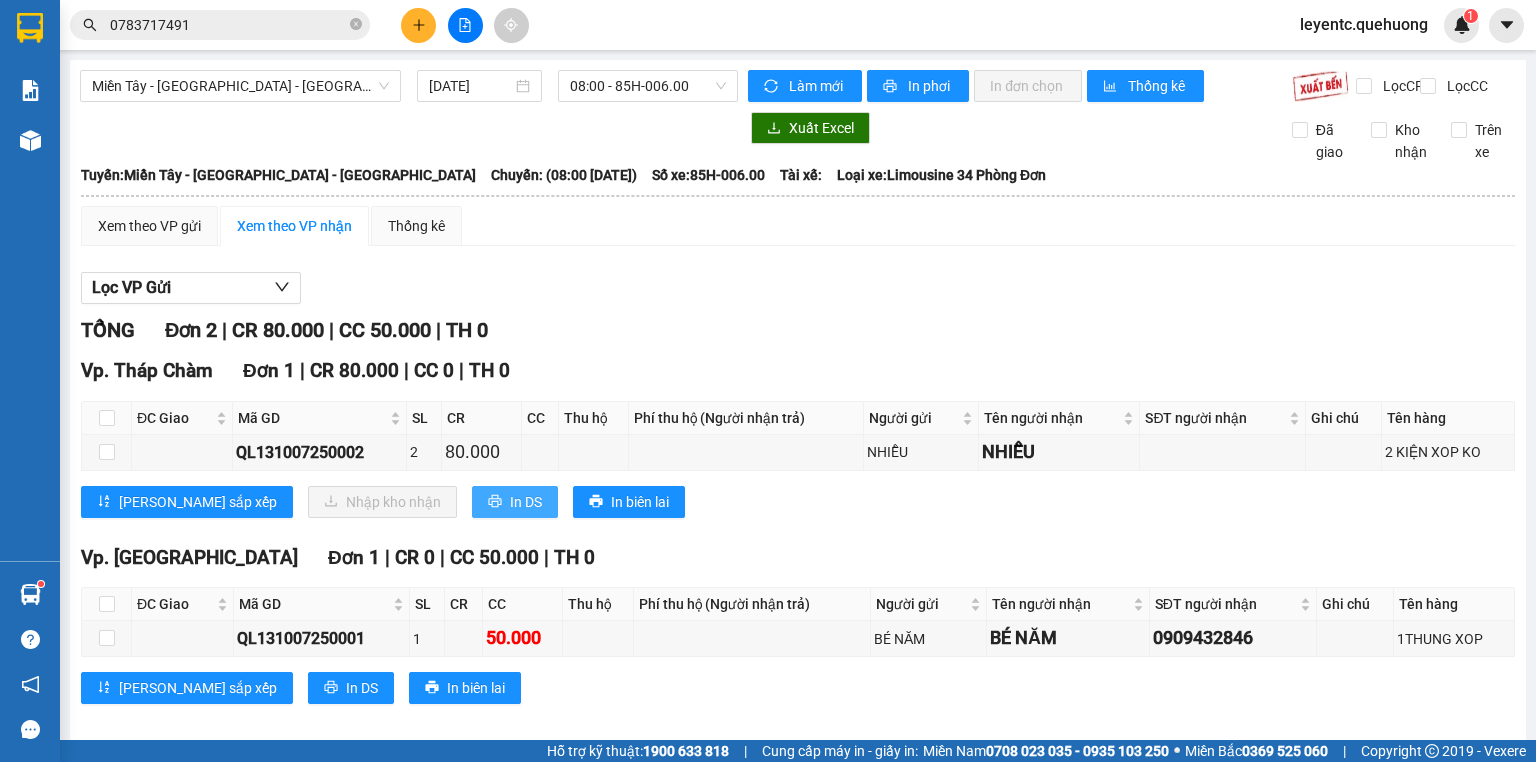 scroll, scrollTop: 0, scrollLeft: 0, axis: both 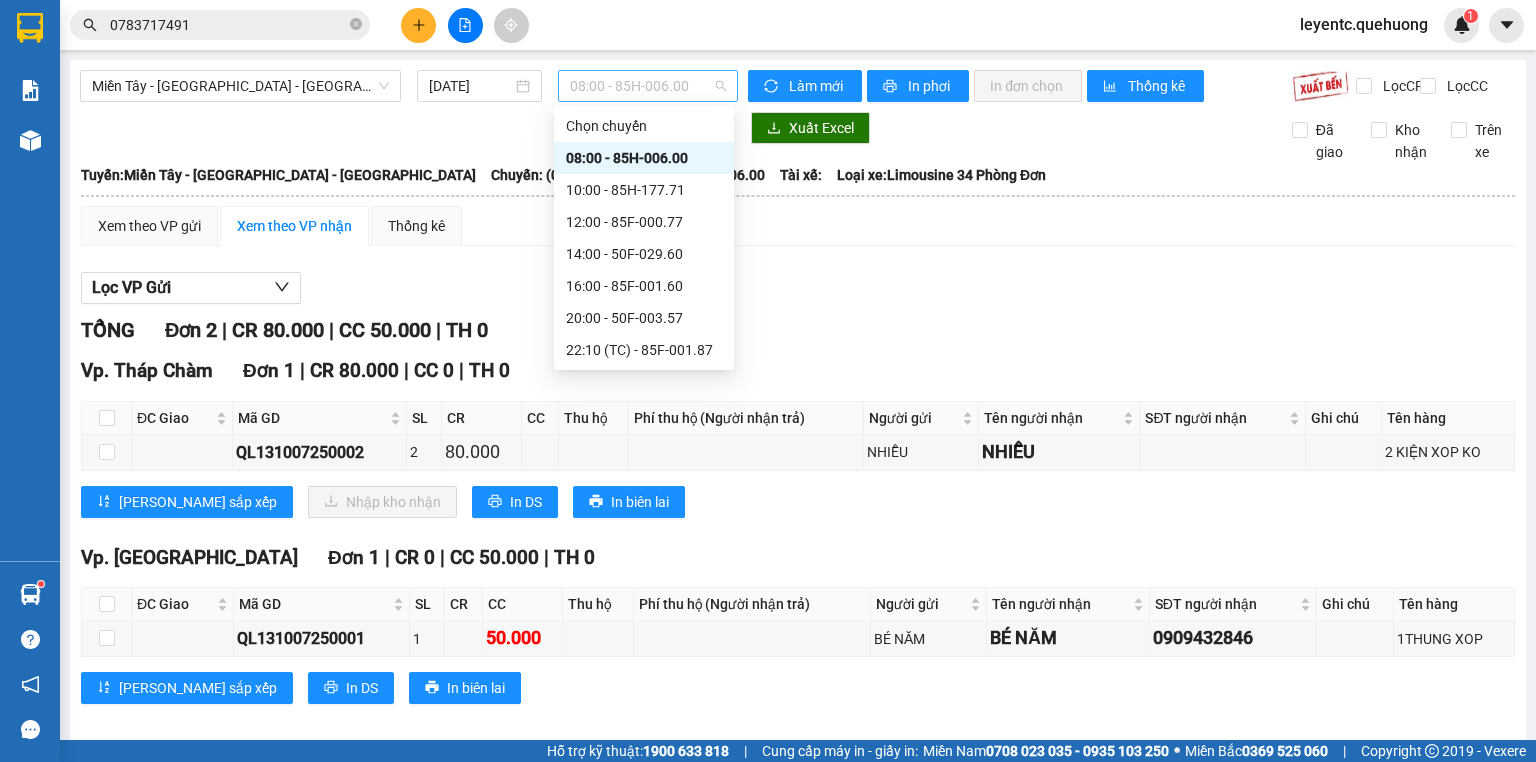 click on "08:00     - 85H-006.00" at bounding box center (648, 86) 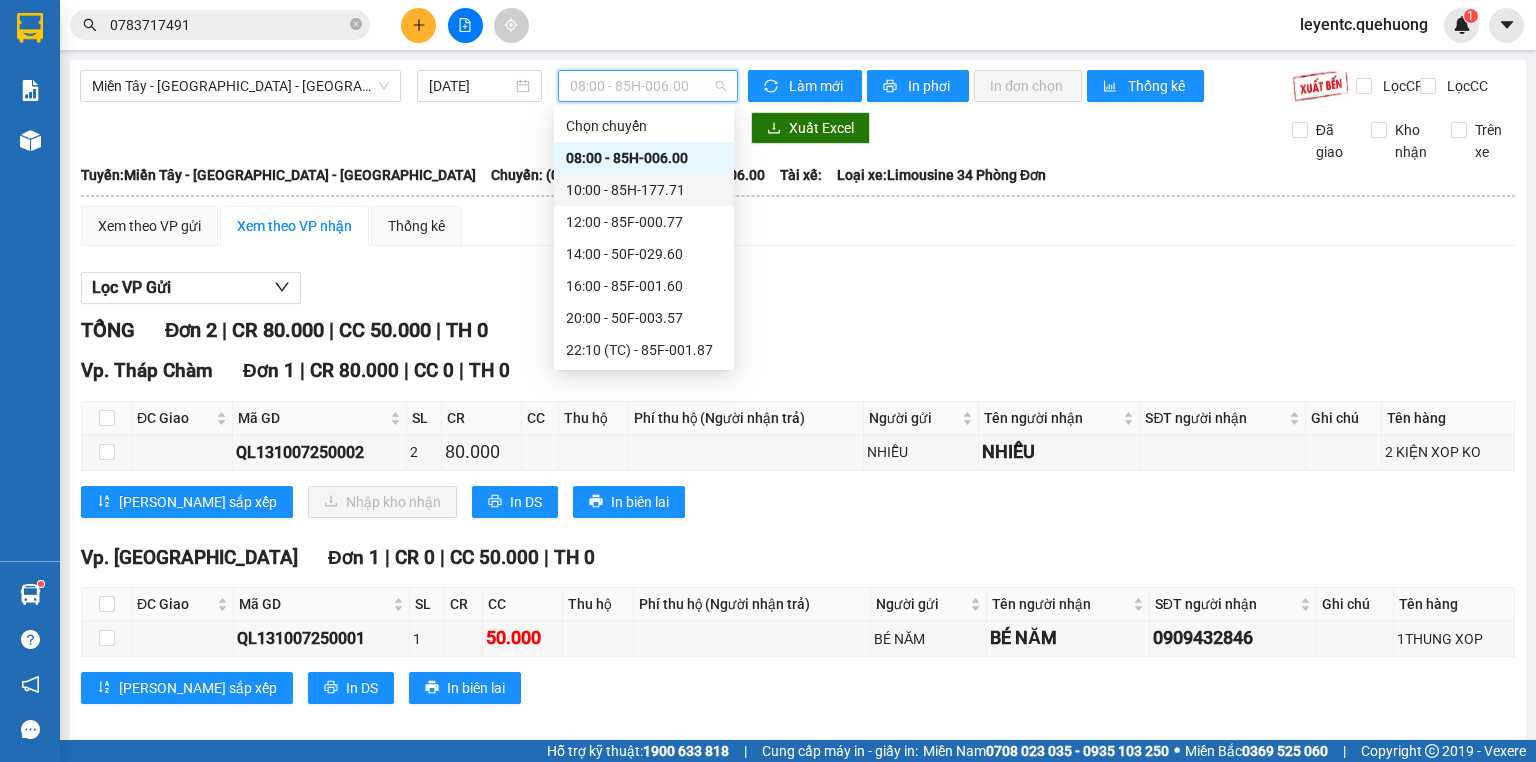 click on "10:00     - 85H-177.71" at bounding box center (644, 190) 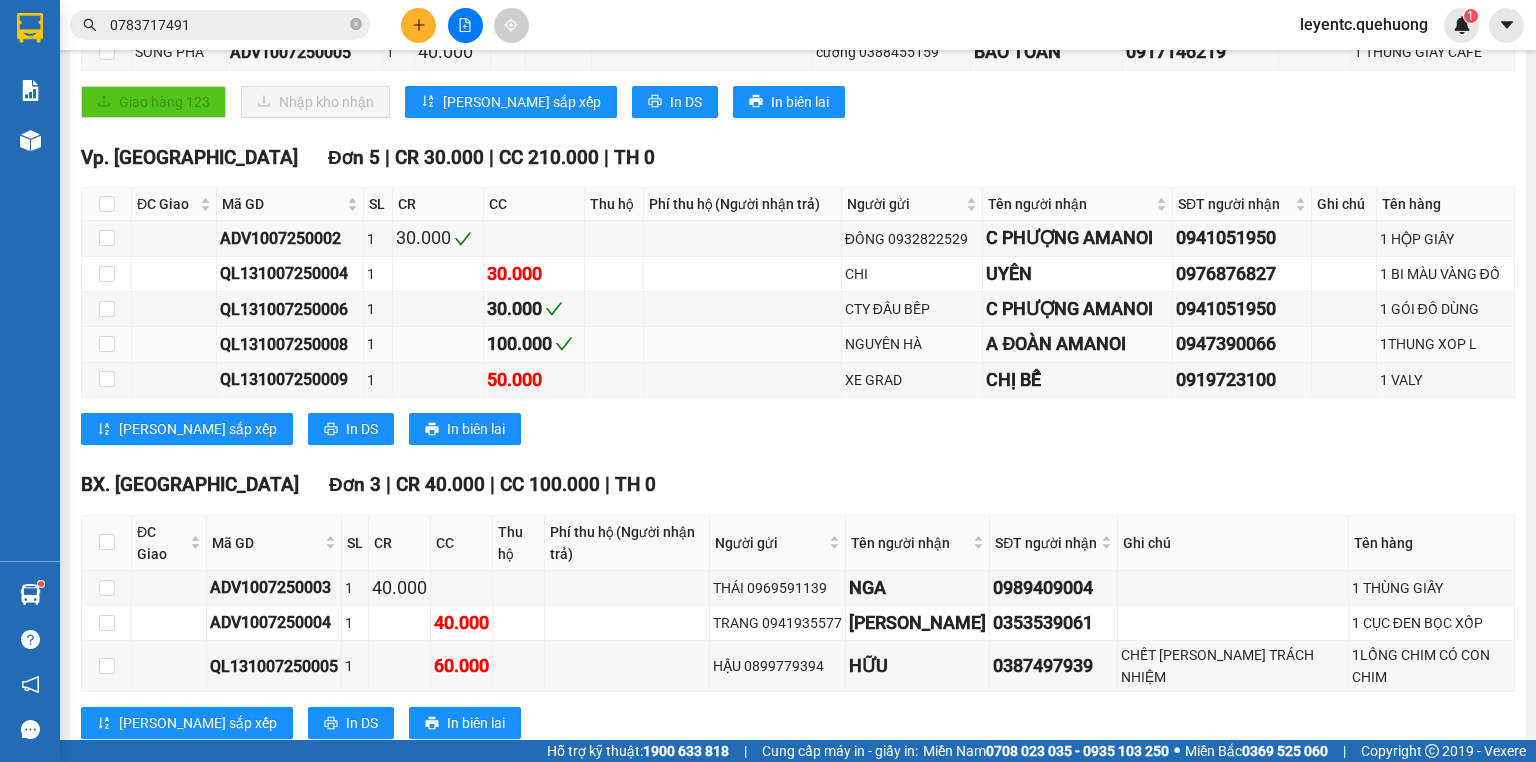 scroll, scrollTop: 650, scrollLeft: 0, axis: vertical 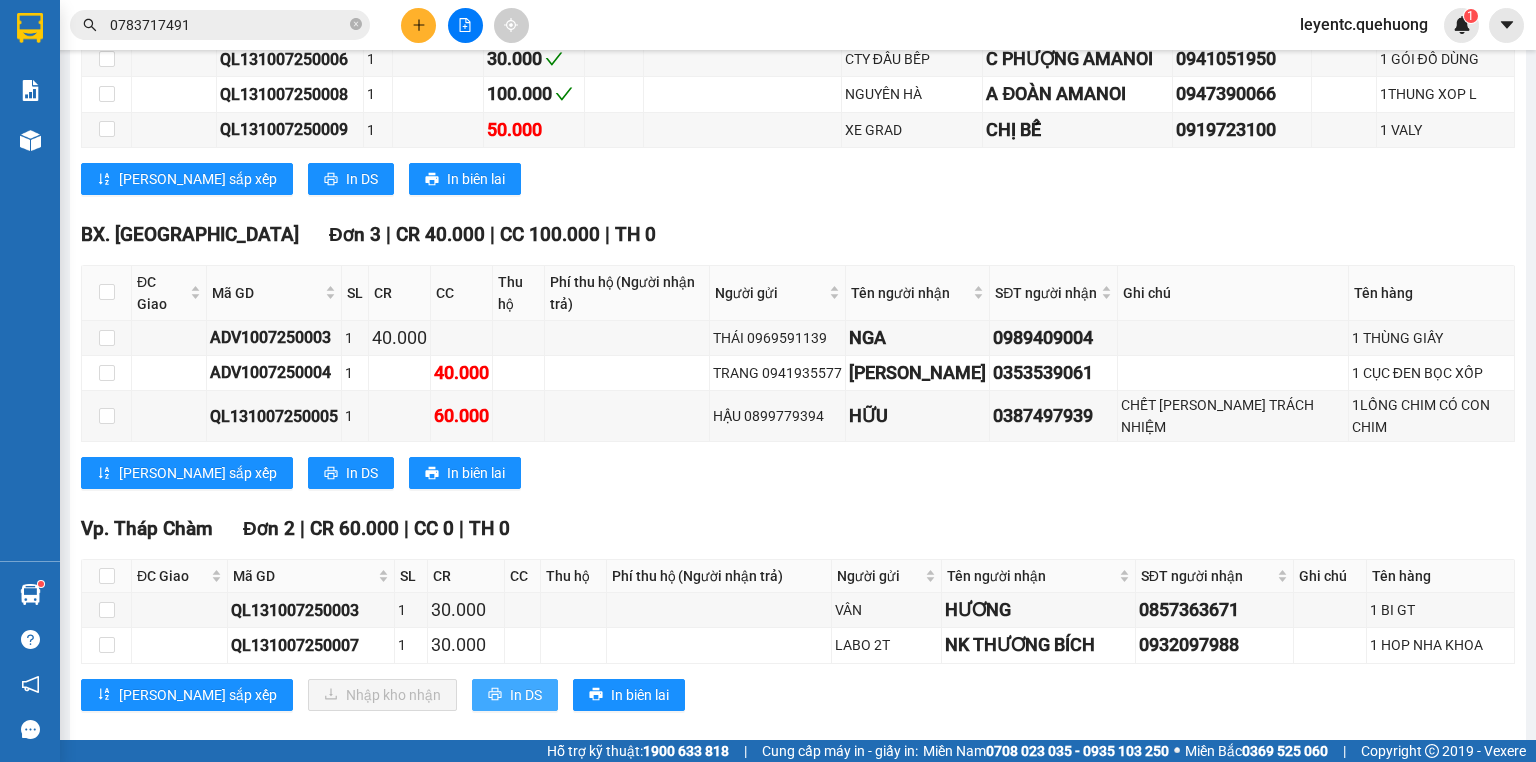 click on "In DS" at bounding box center [515, 695] 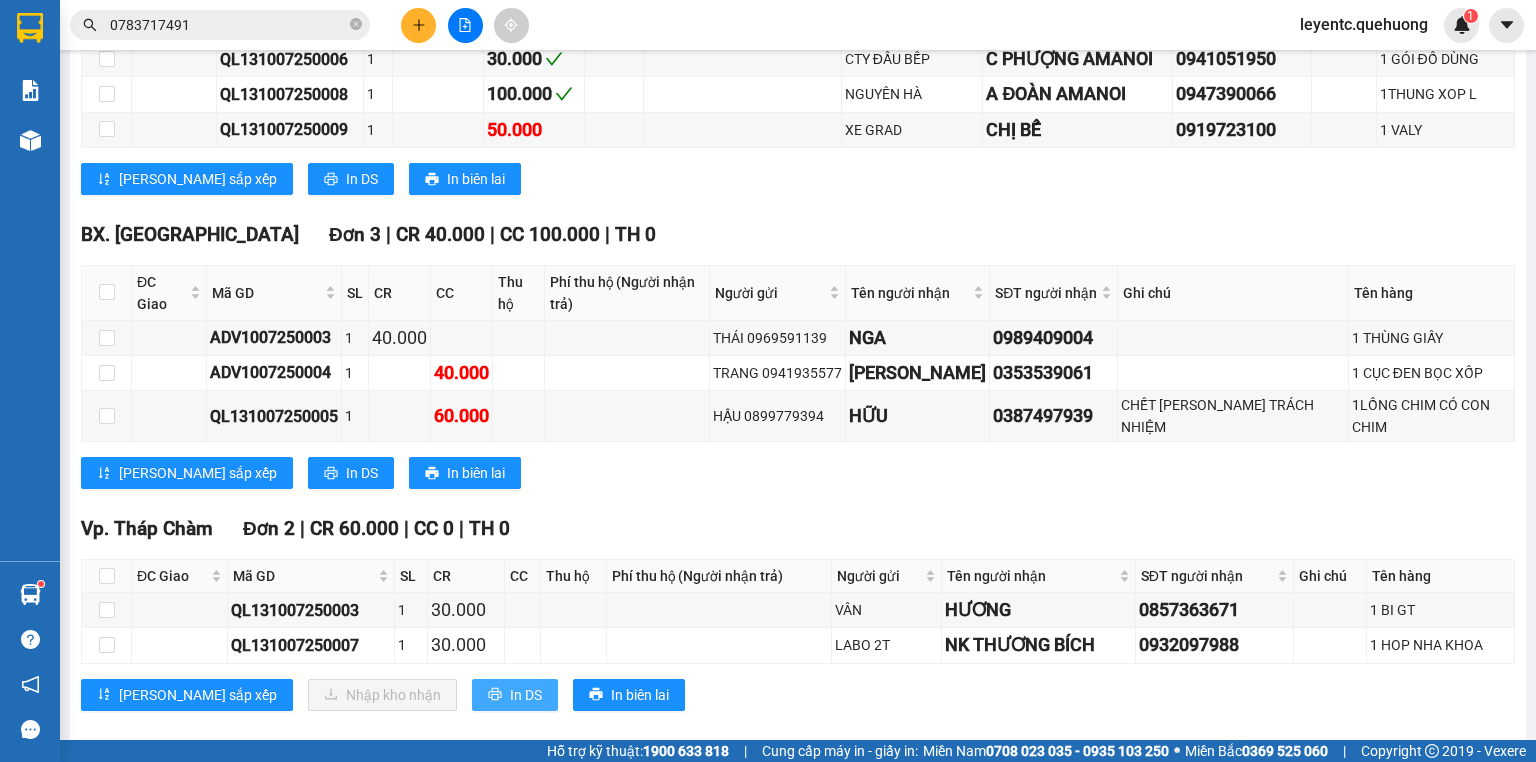 scroll, scrollTop: 0, scrollLeft: 0, axis: both 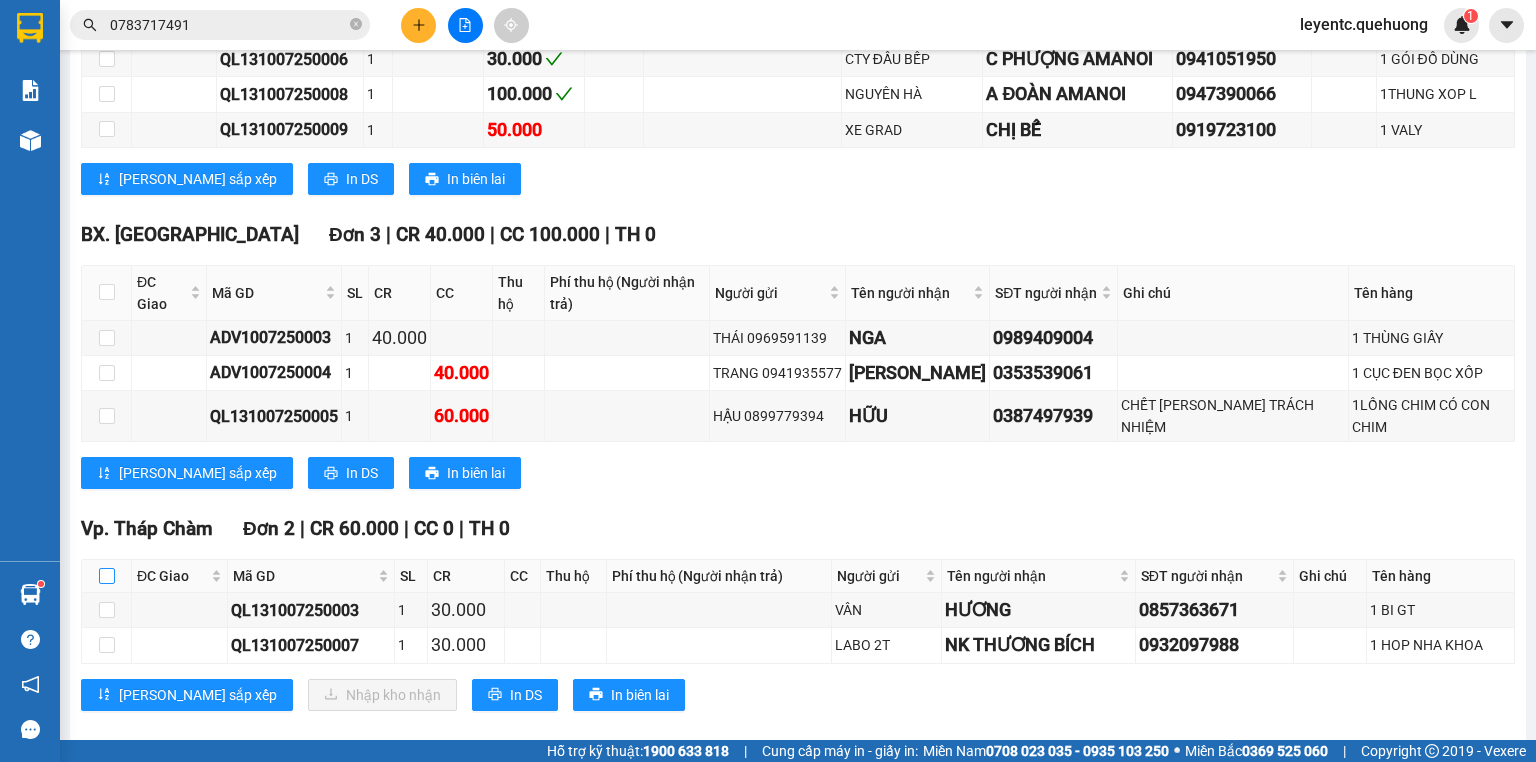click at bounding box center (107, 576) 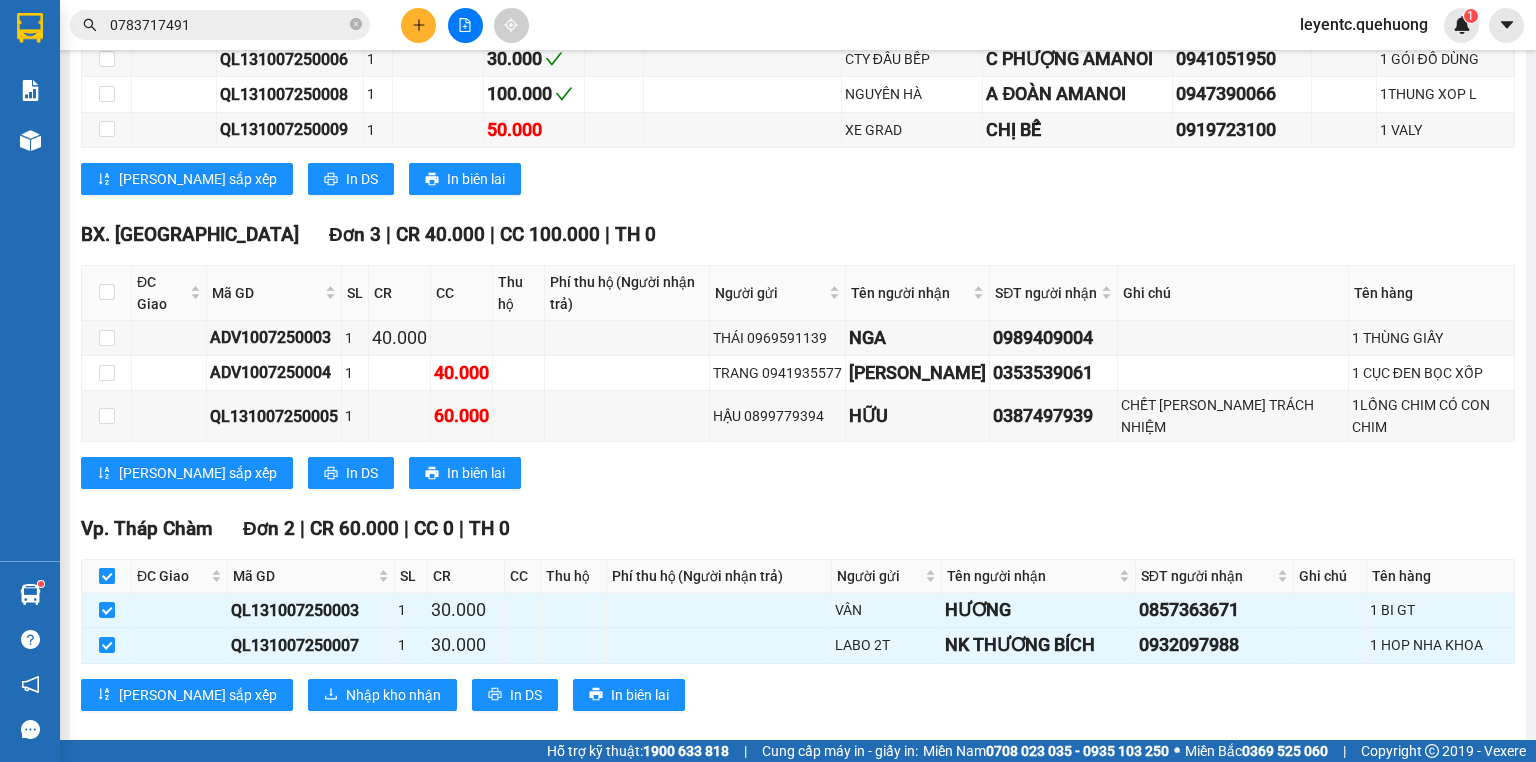 checkbox on "true" 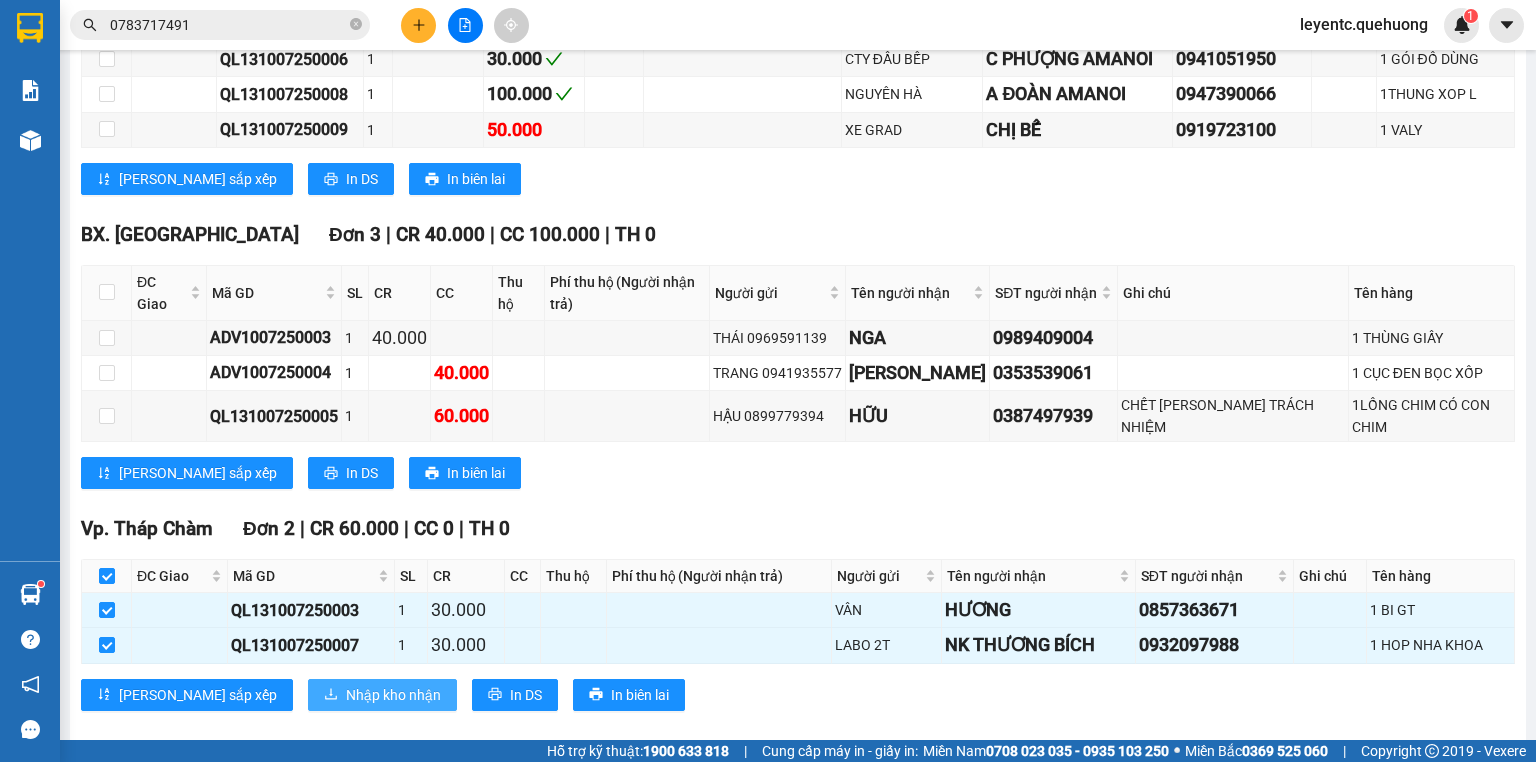 click on "Nhập kho nhận" at bounding box center (393, 695) 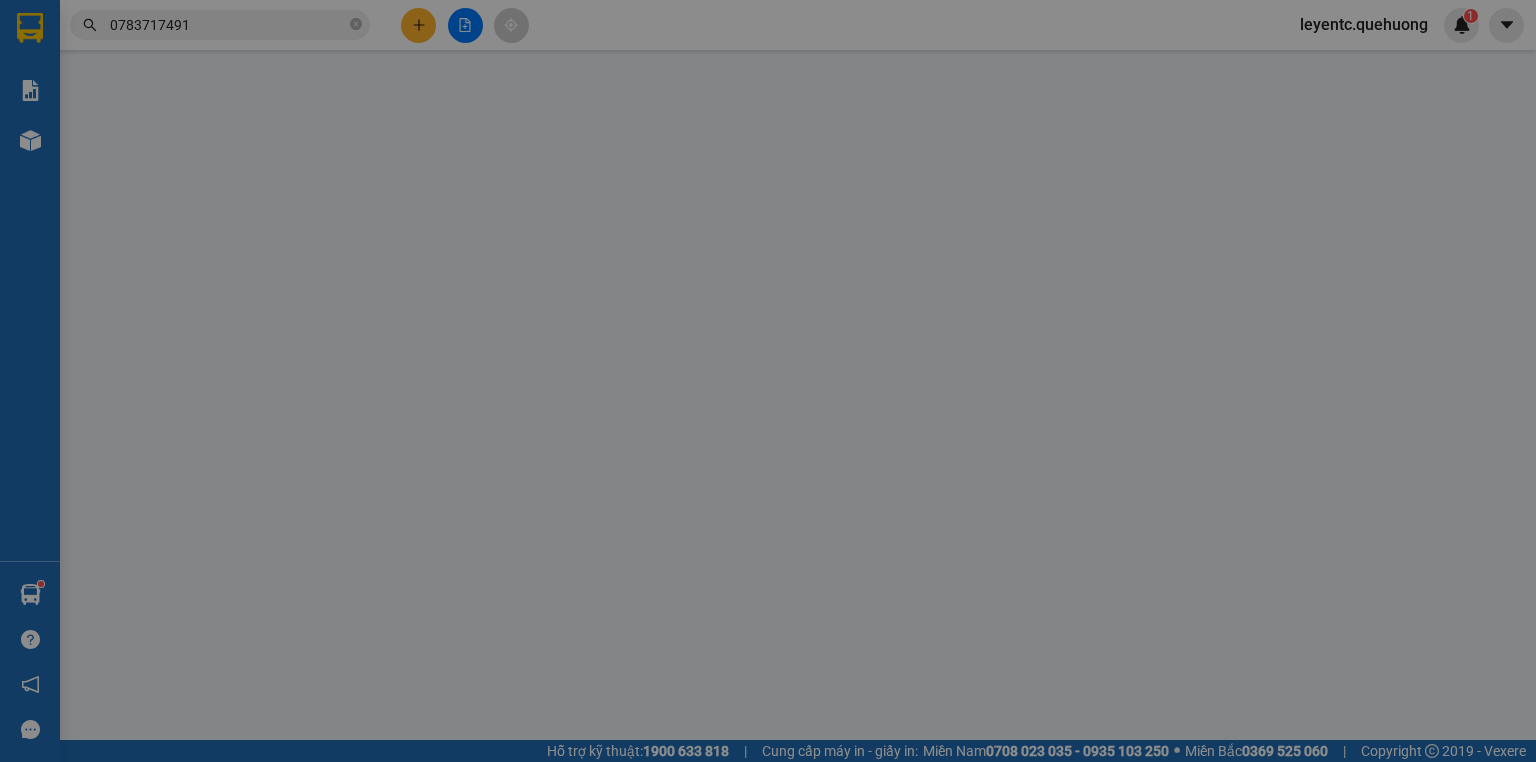 scroll, scrollTop: 0, scrollLeft: 0, axis: both 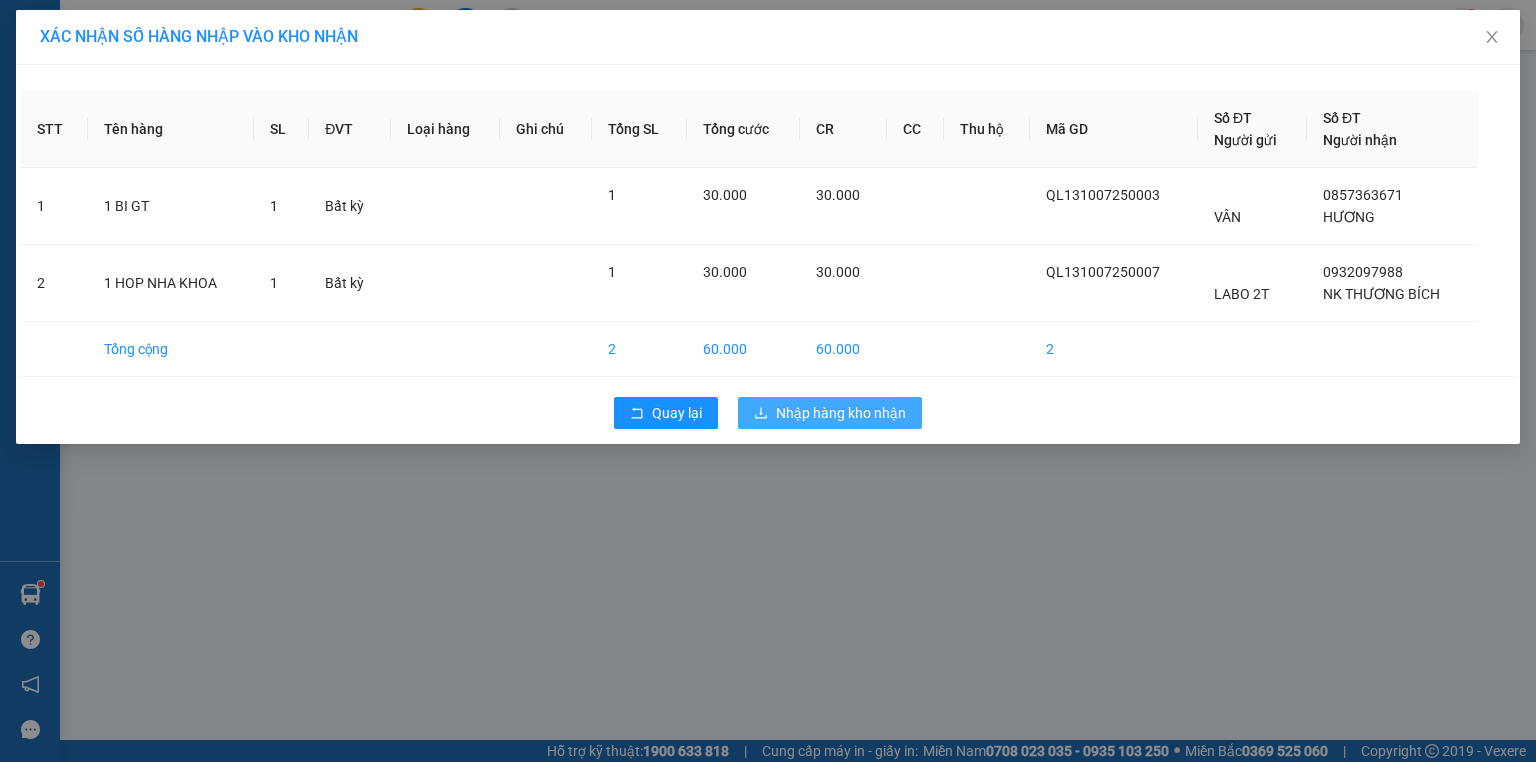 click on "Nhập hàng kho nhận" at bounding box center (841, 413) 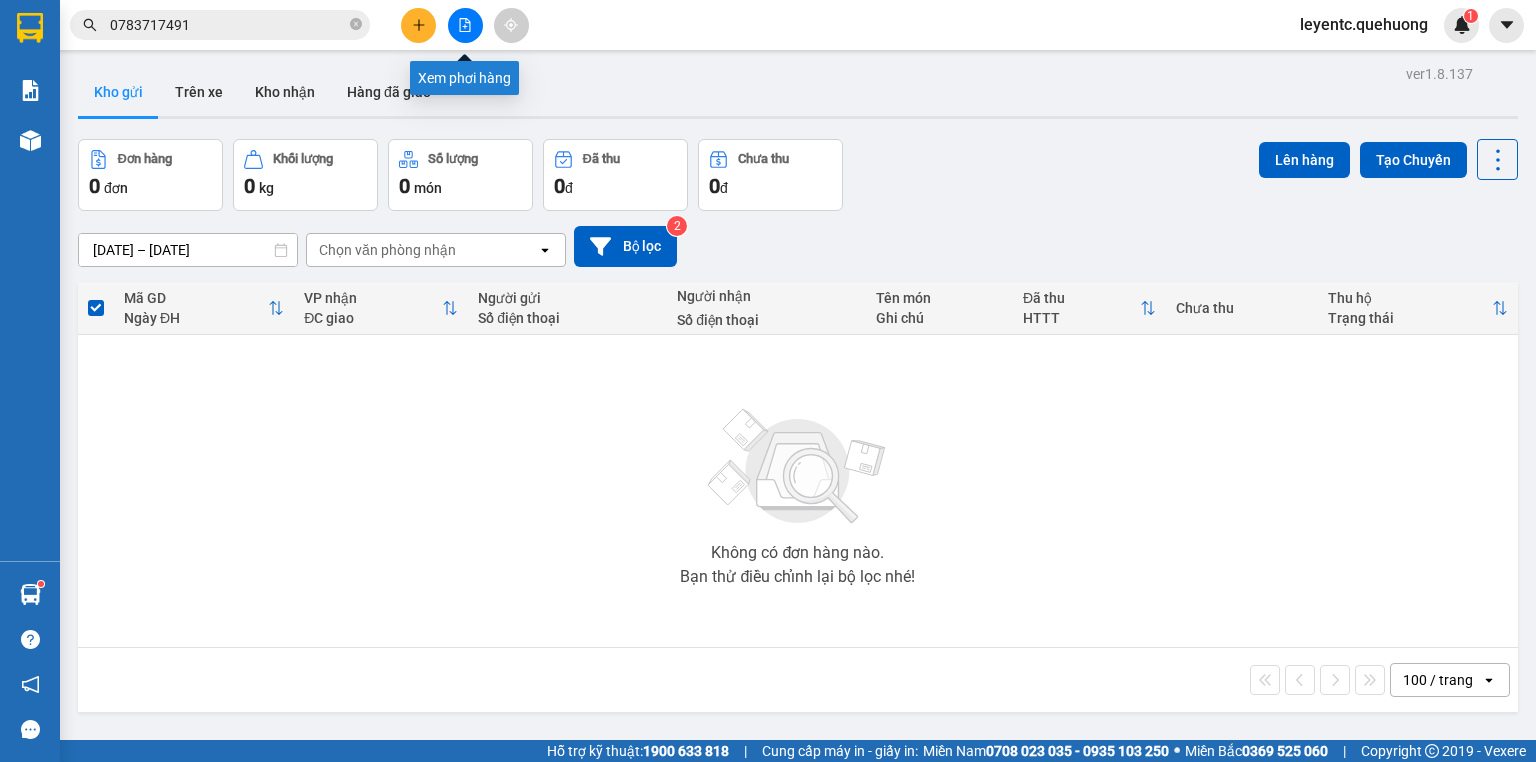 click at bounding box center (465, 25) 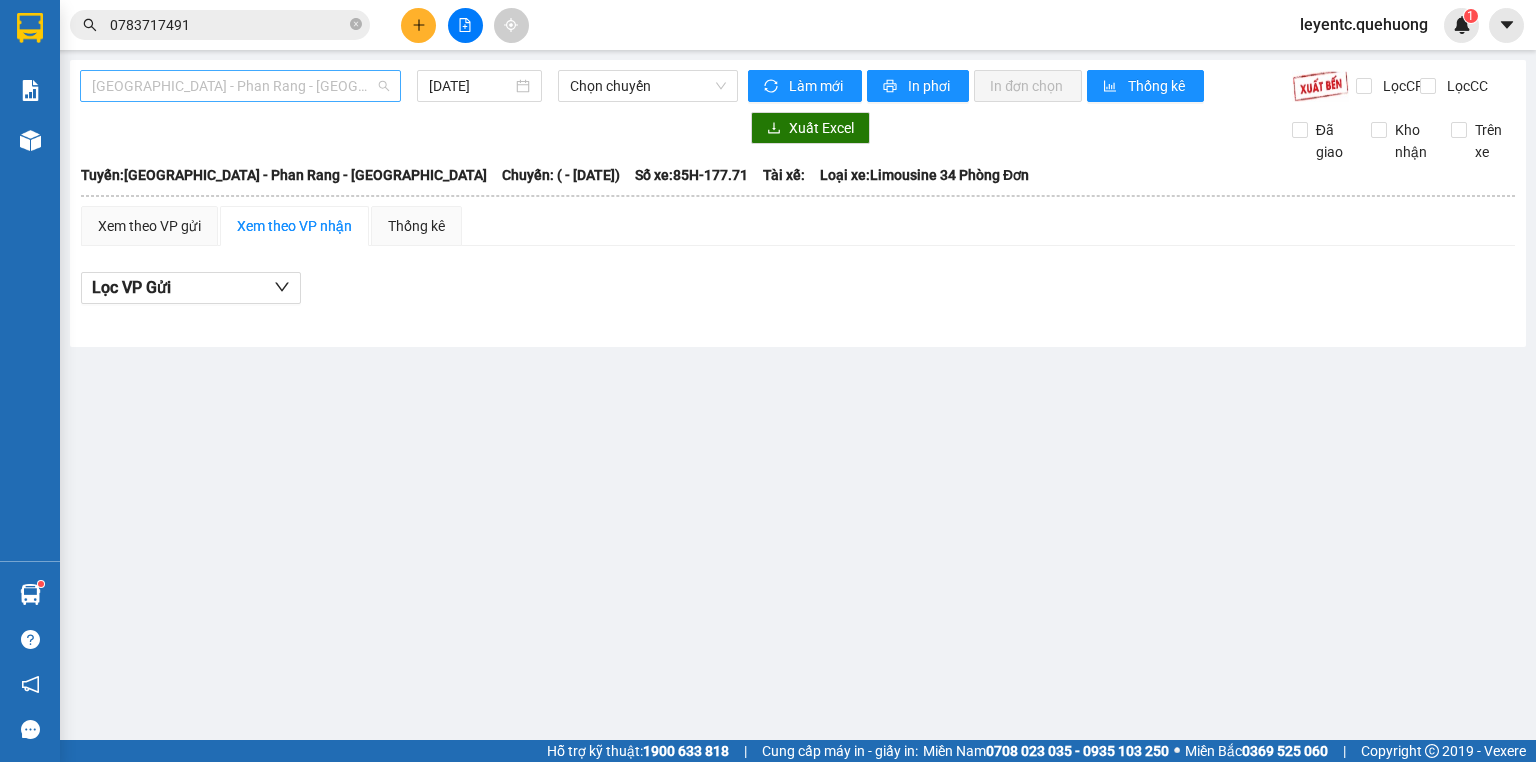 click on "[GEOGRAPHIC_DATA] - Phan Rang - [GEOGRAPHIC_DATA]" at bounding box center (240, 86) 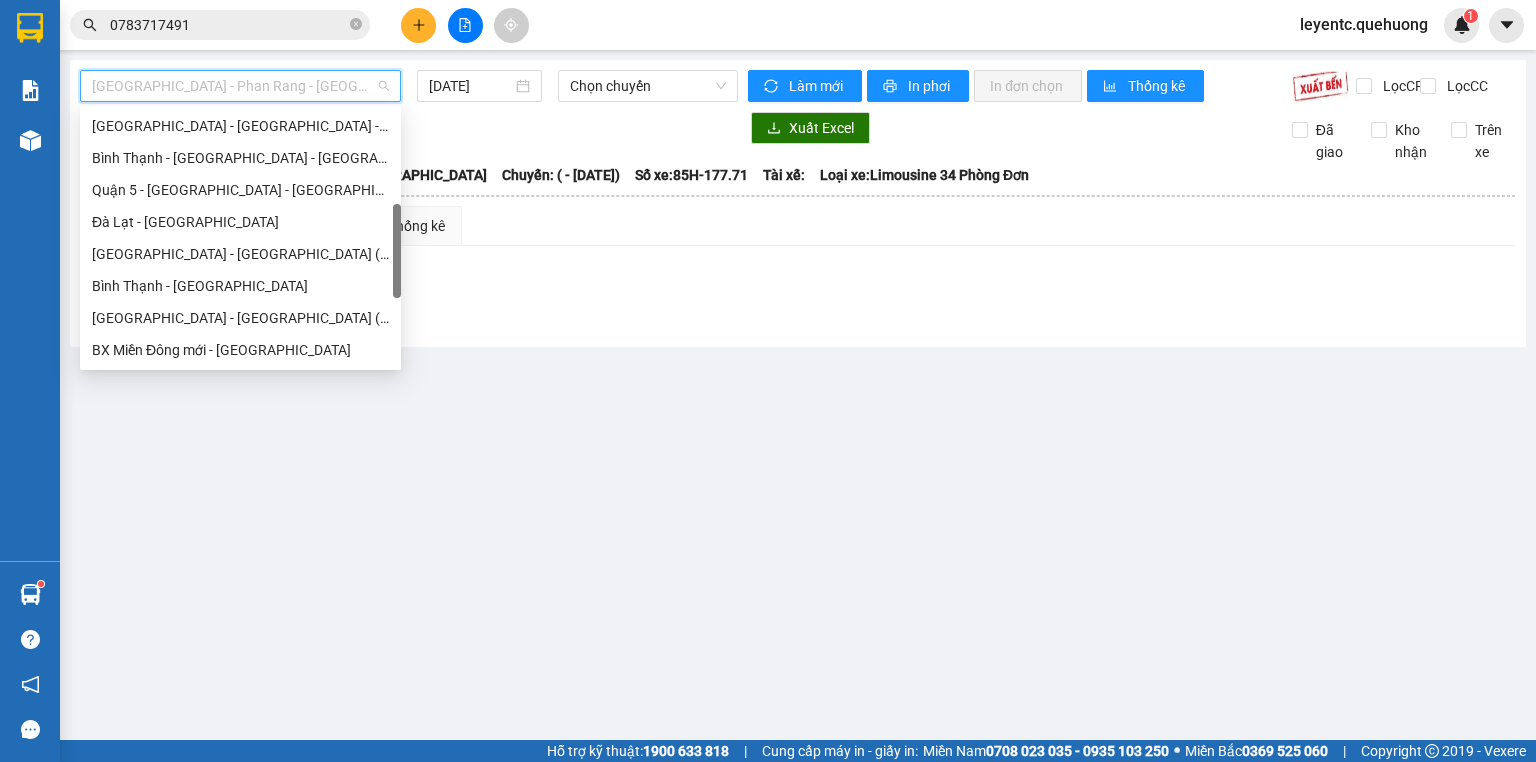 scroll, scrollTop: 608, scrollLeft: 0, axis: vertical 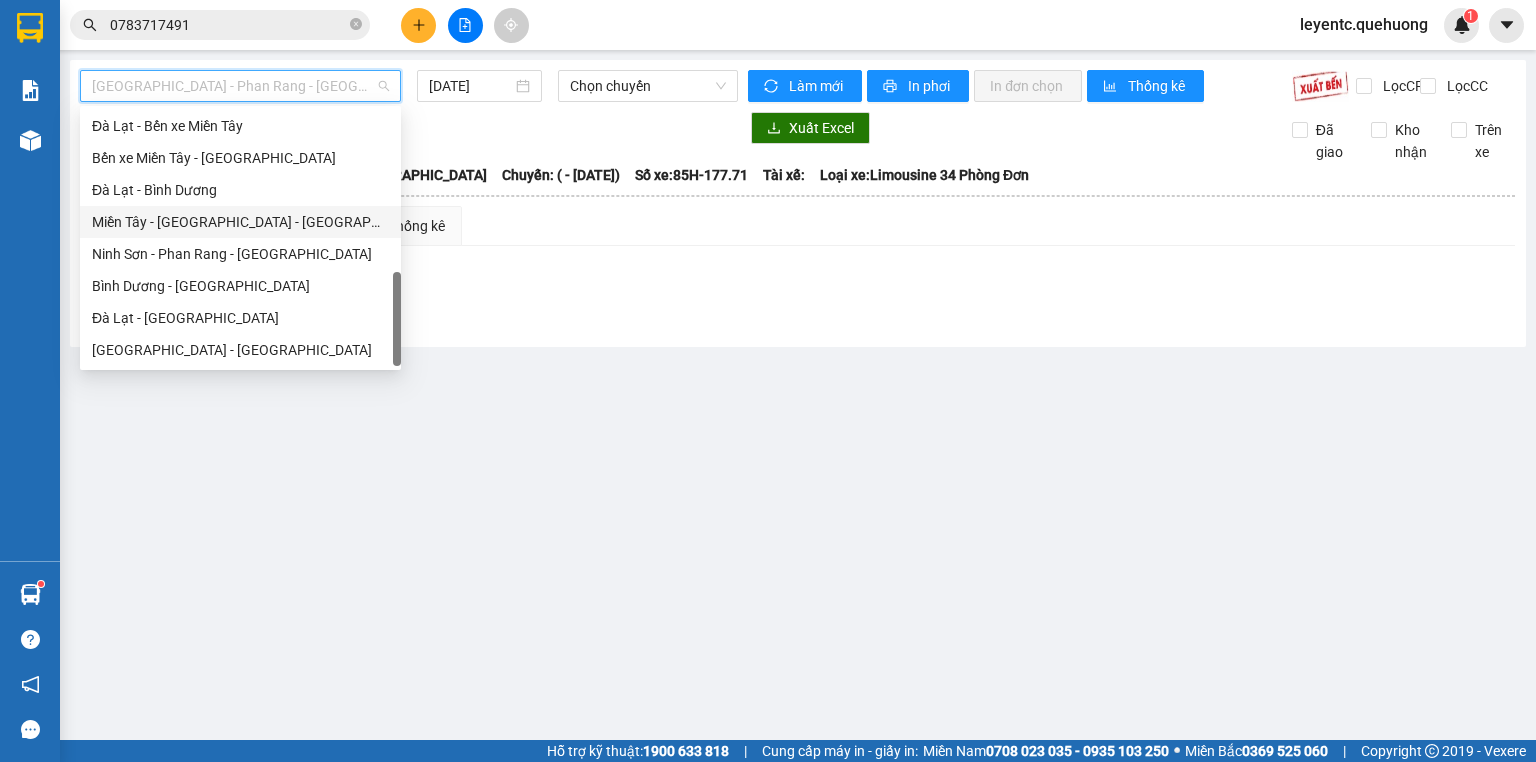 click on "Miền Tây - [GEOGRAPHIC_DATA] - [GEOGRAPHIC_DATA]" at bounding box center [240, 222] 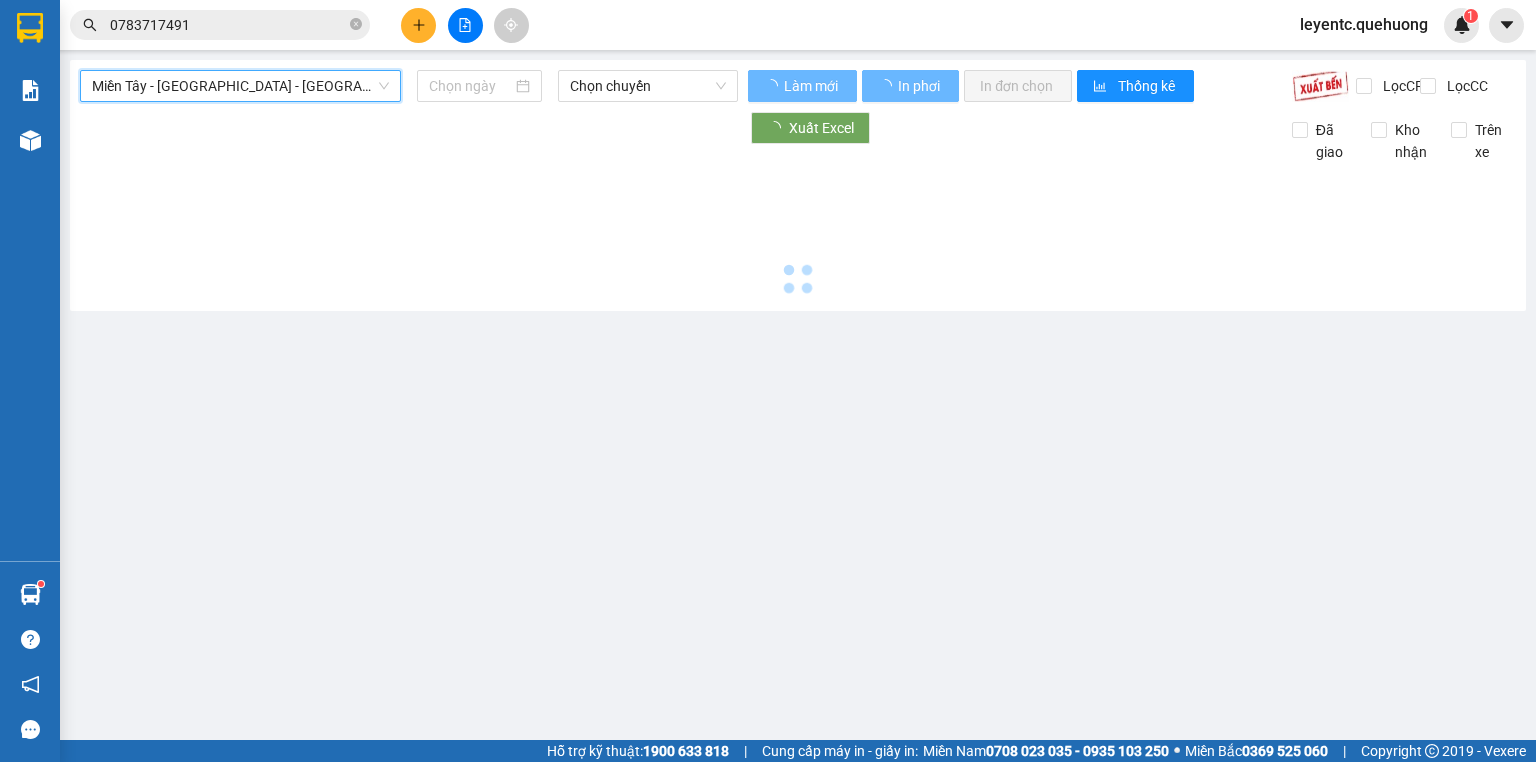 type on "[DATE]" 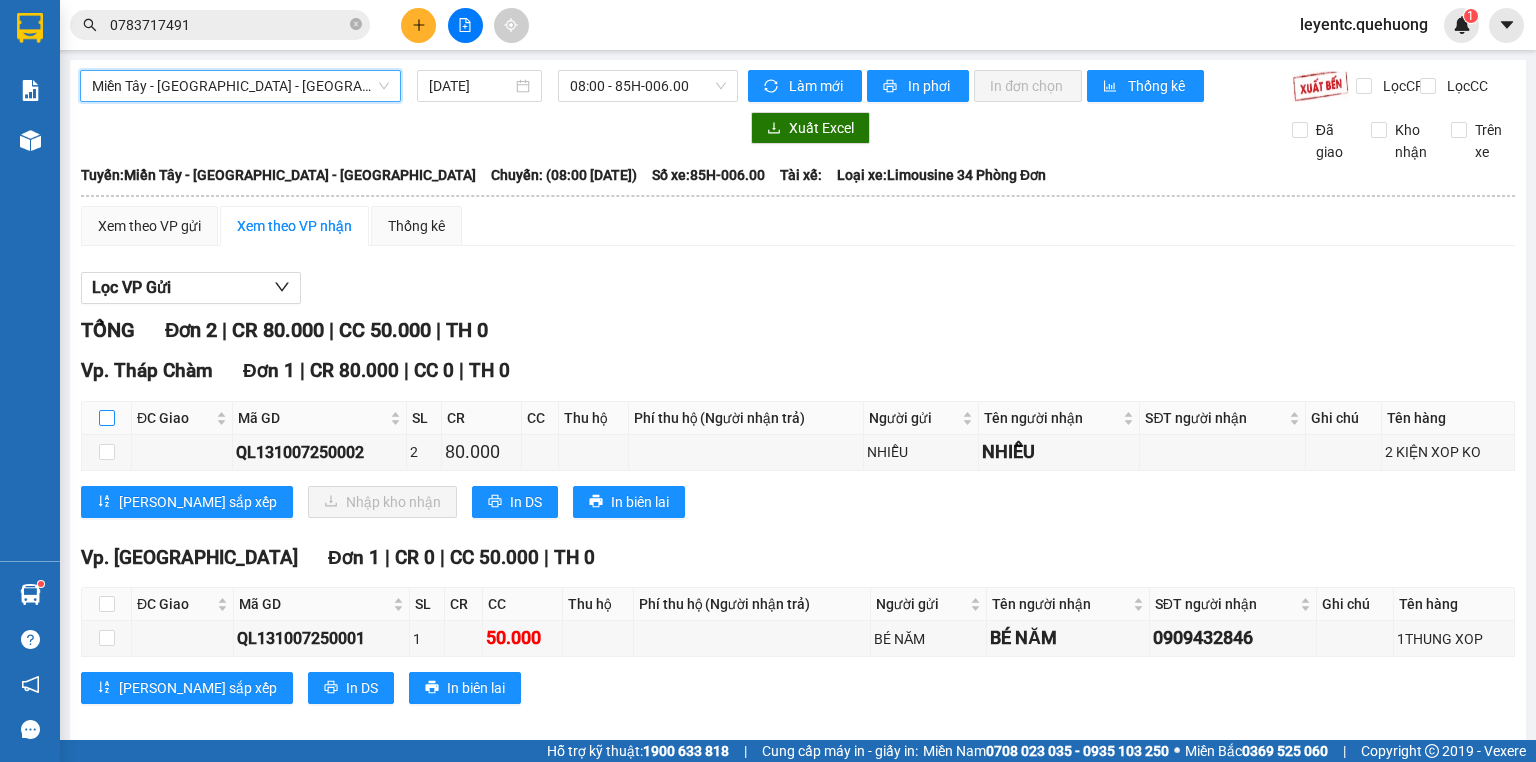 click at bounding box center [107, 418] 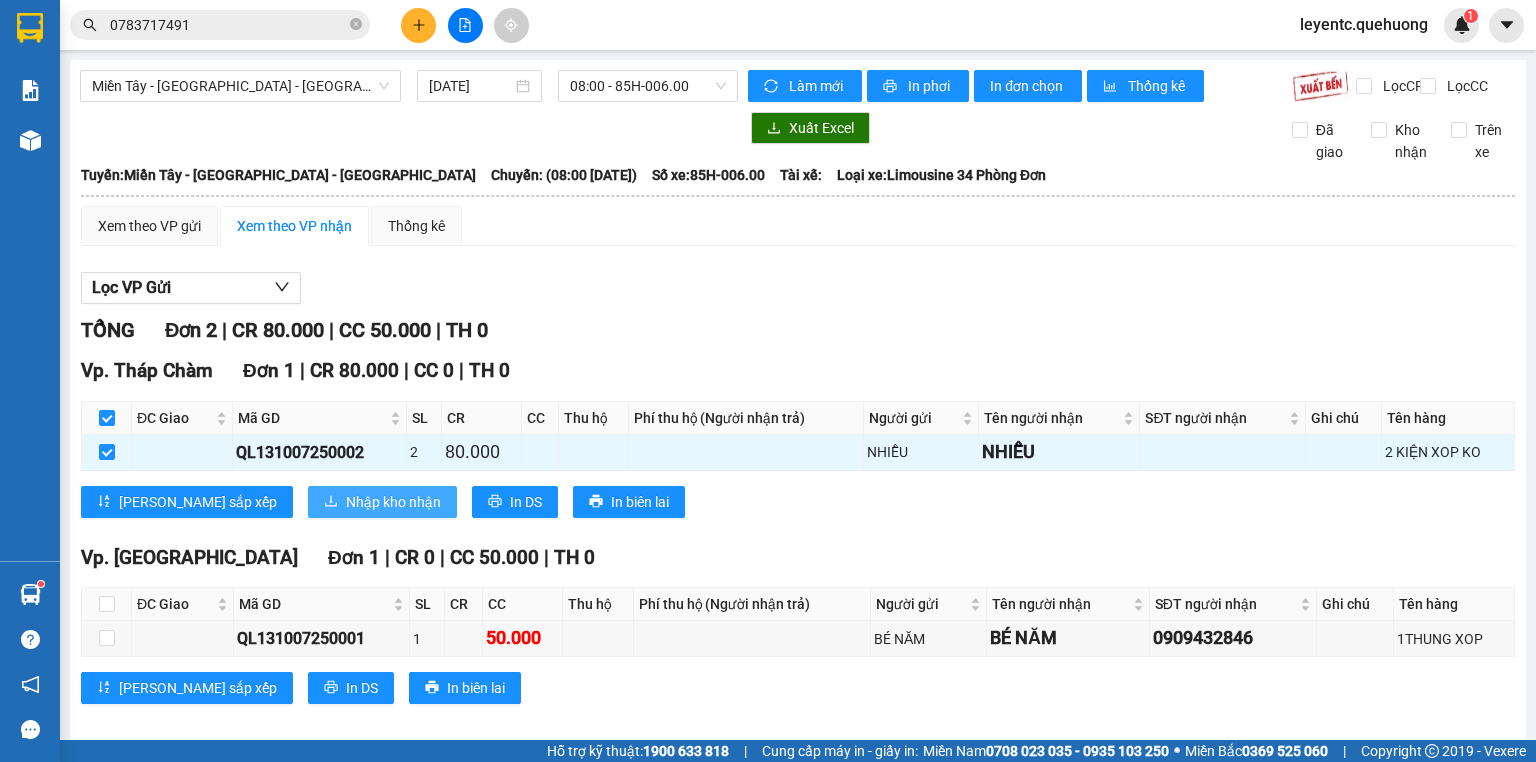 click 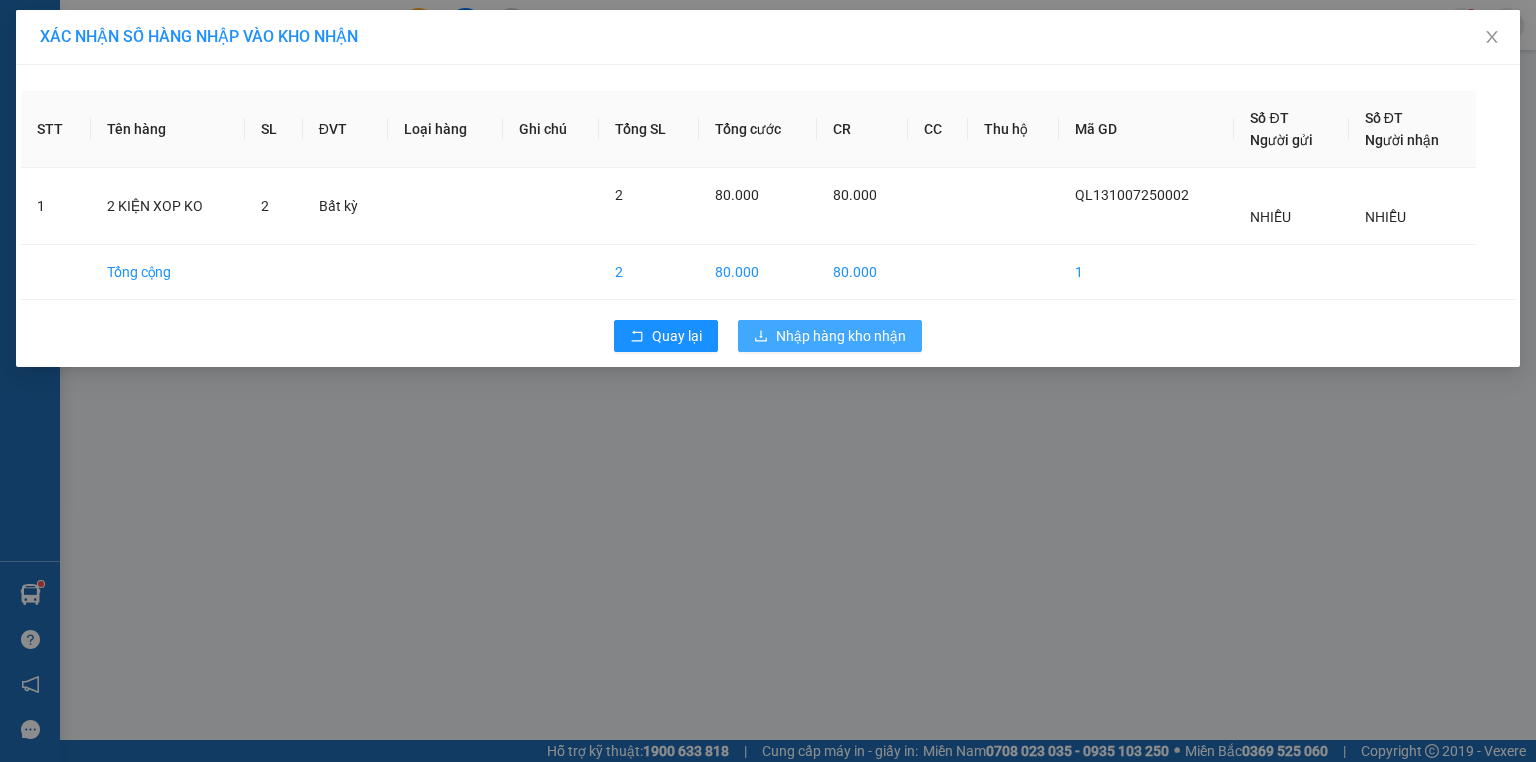 click on "Nhập hàng kho nhận" at bounding box center [841, 336] 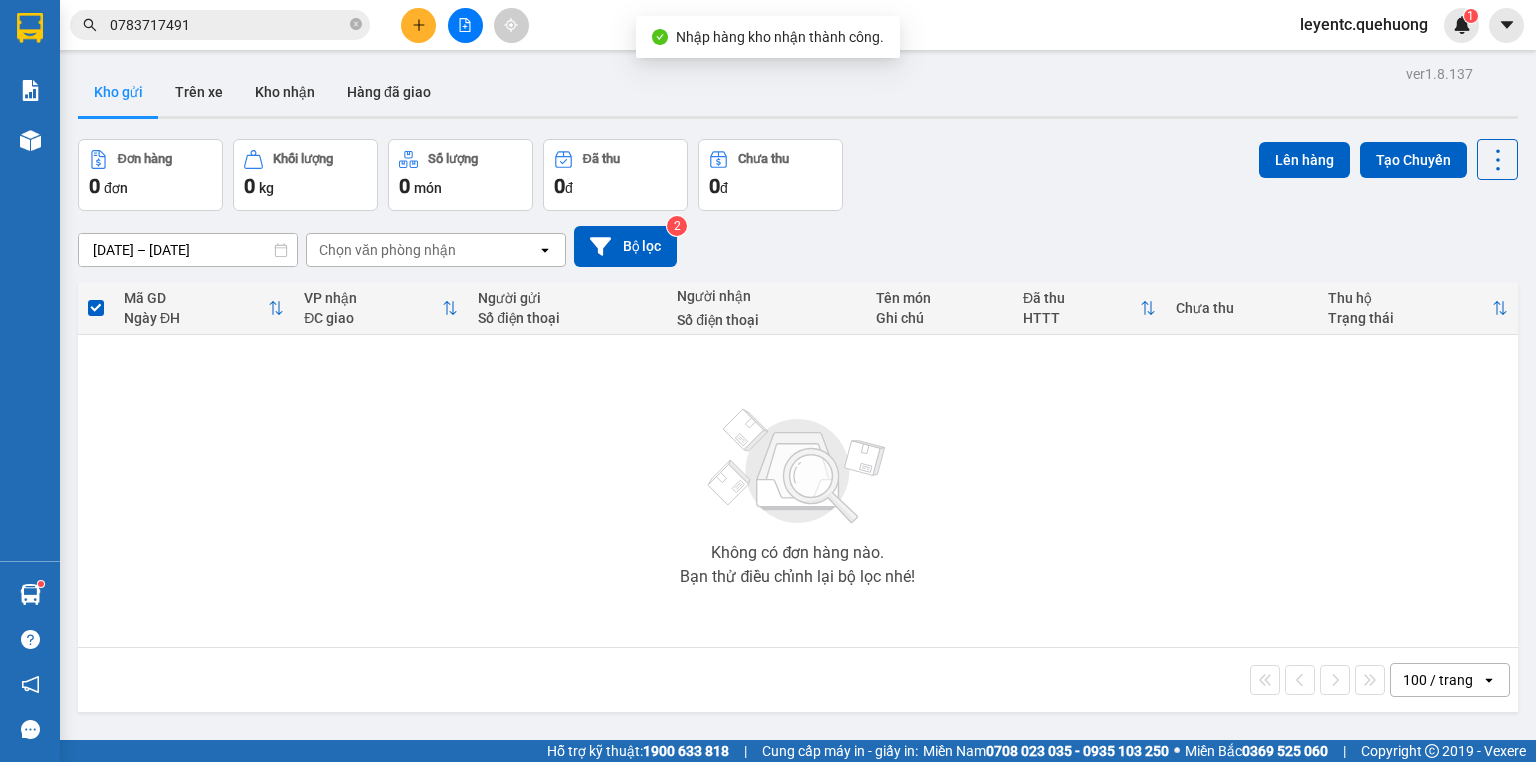 click 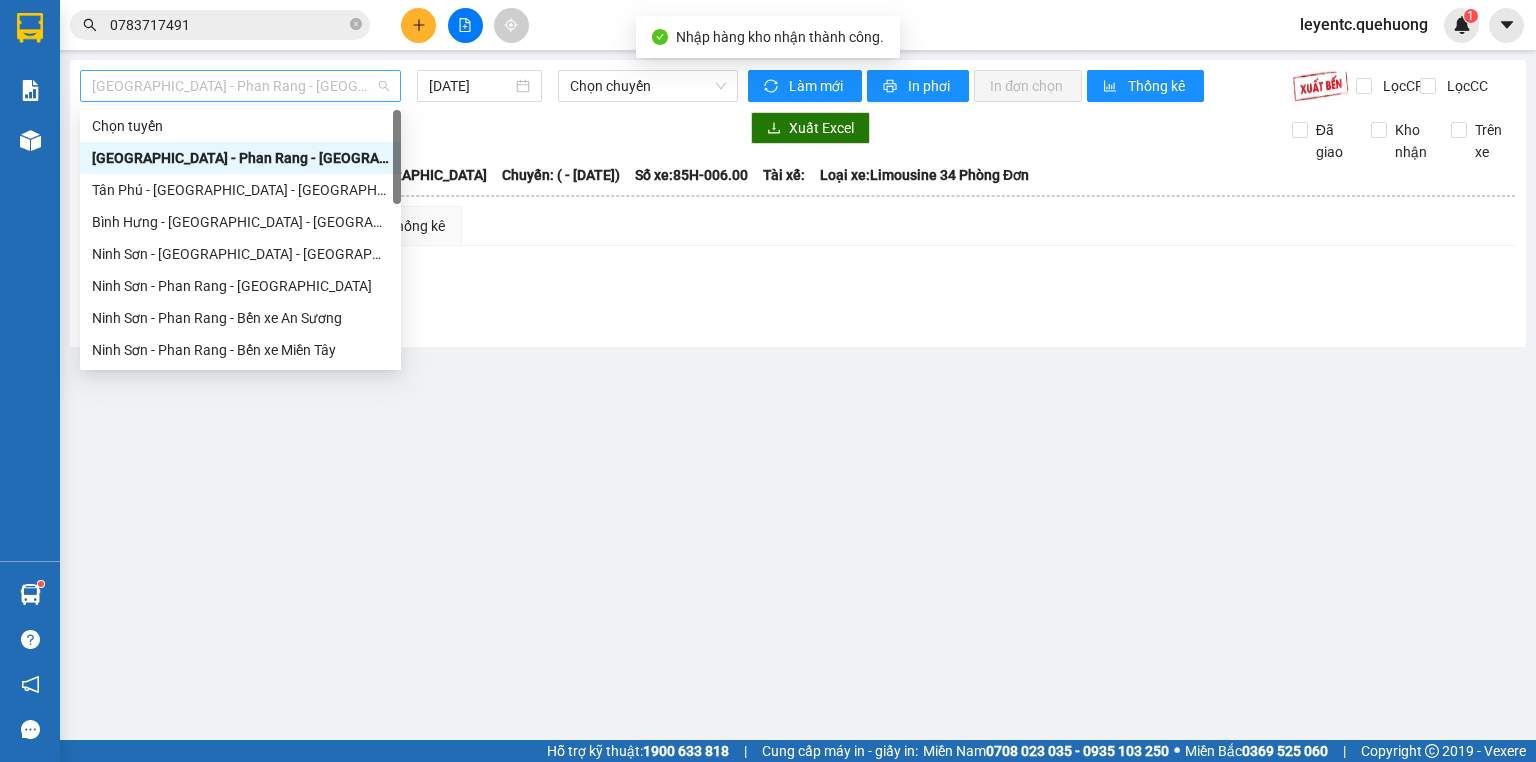 click on "[GEOGRAPHIC_DATA] - Phan Rang - [GEOGRAPHIC_DATA]" at bounding box center [240, 86] 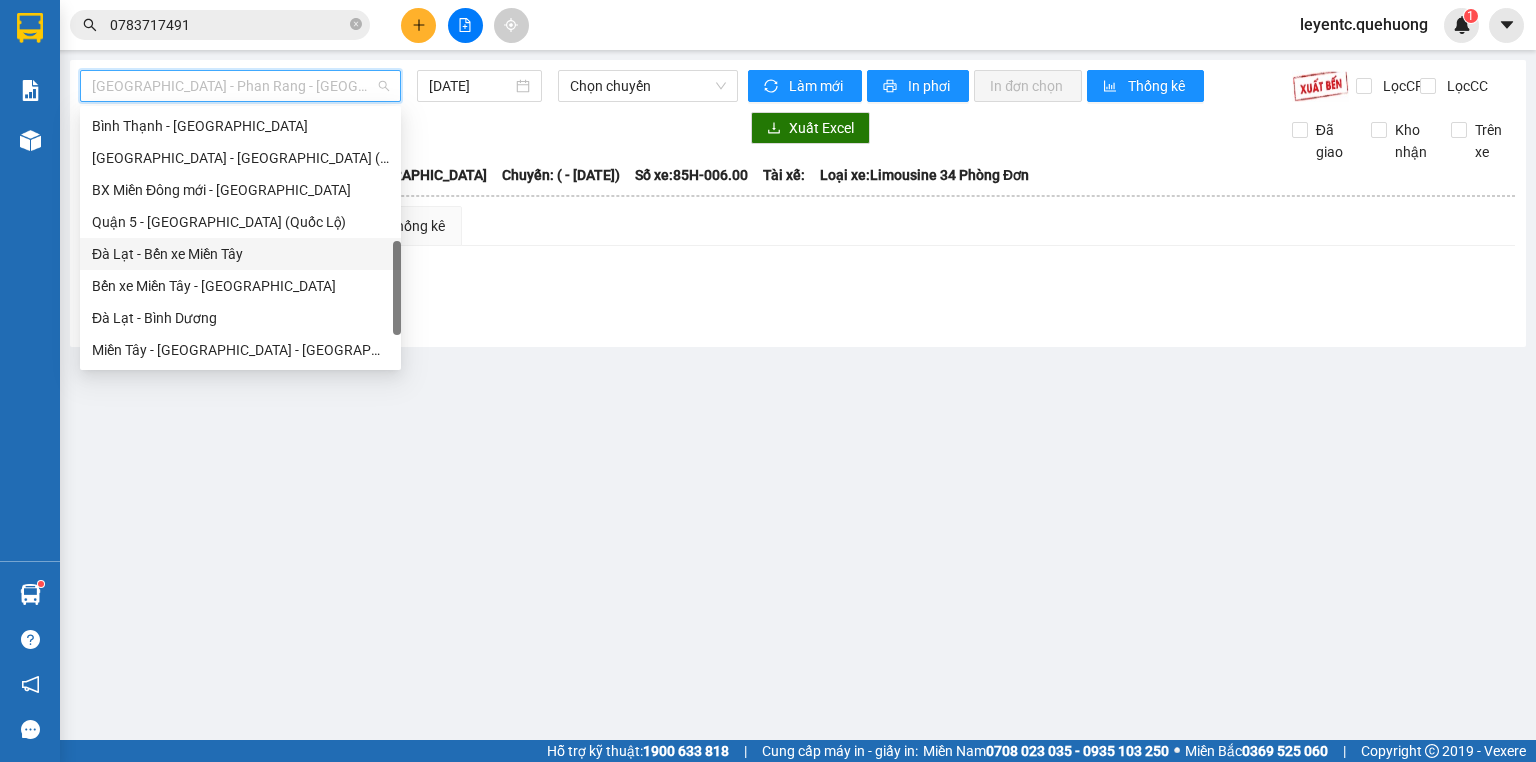scroll, scrollTop: 608, scrollLeft: 0, axis: vertical 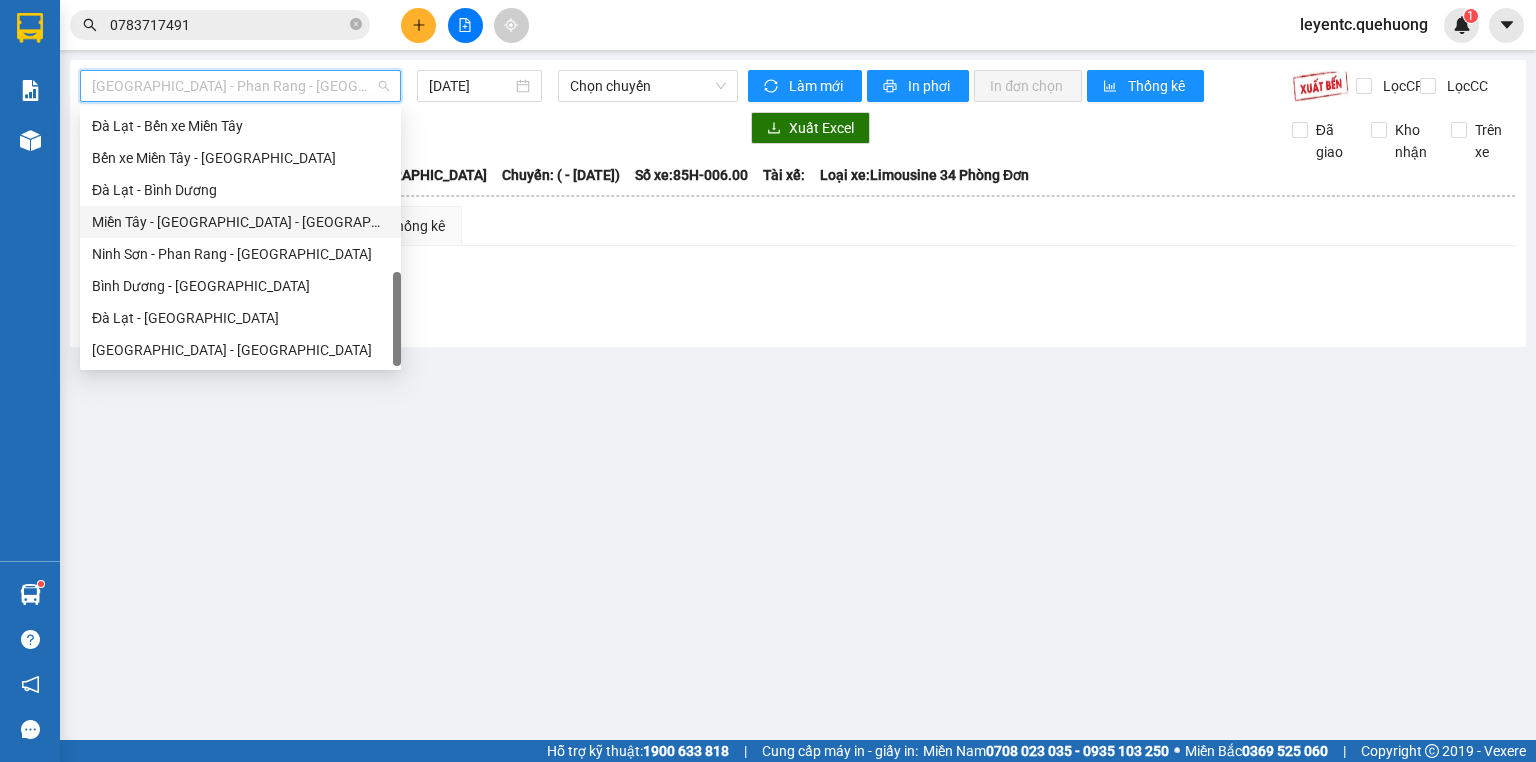 click on "Miền Tây - [GEOGRAPHIC_DATA] - [GEOGRAPHIC_DATA]" at bounding box center [240, 222] 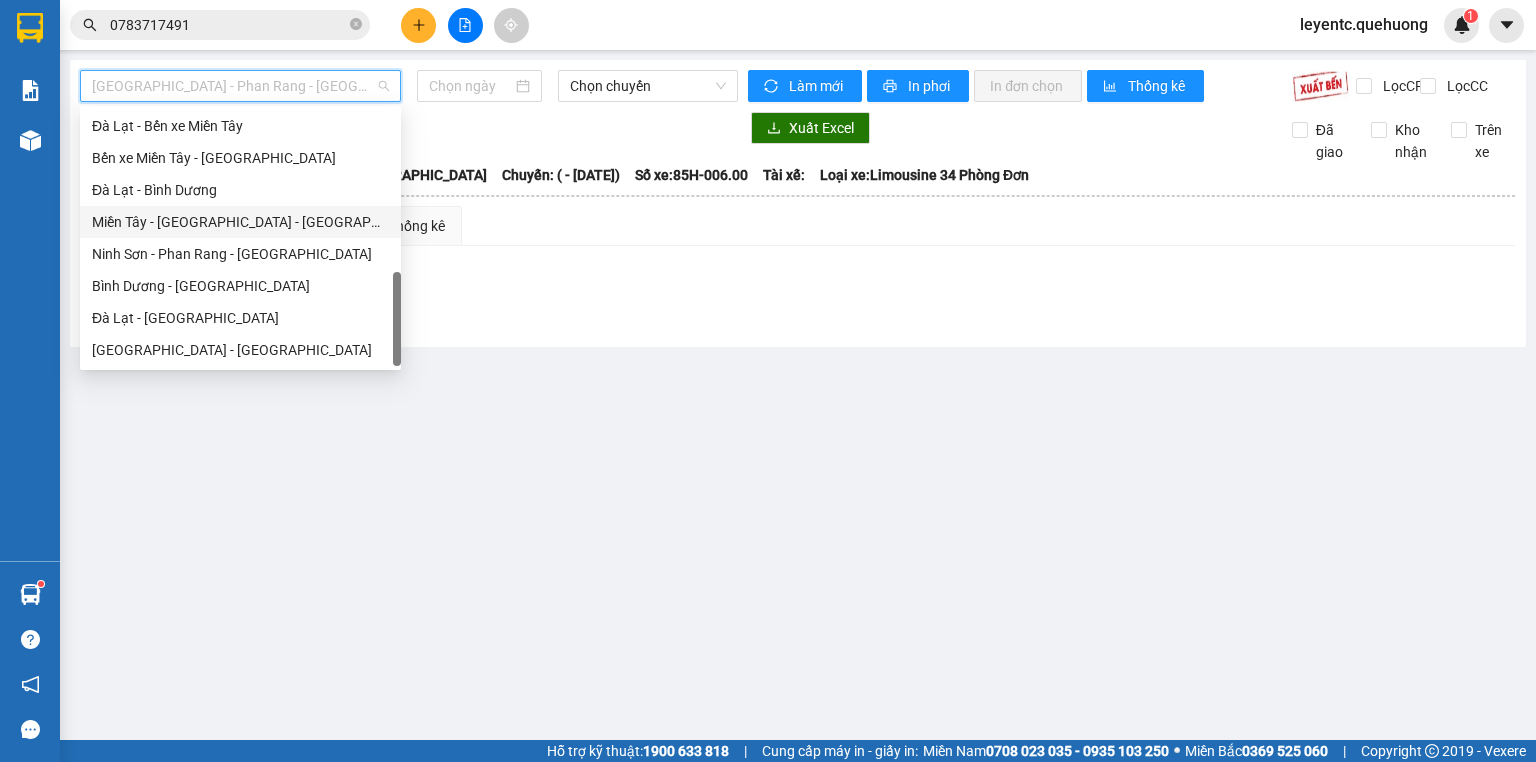 type on "[DATE]" 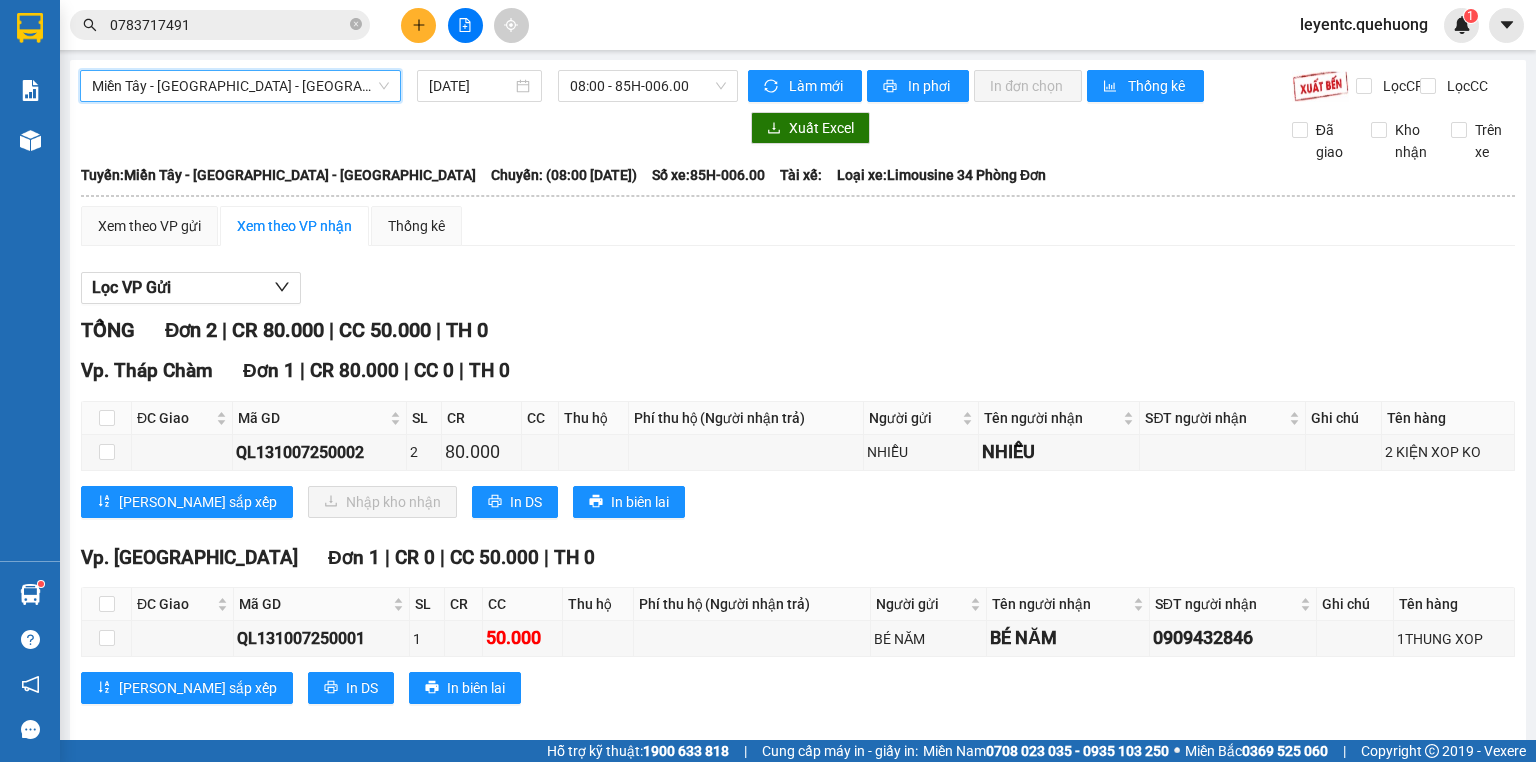 click on "Miền Tây - [GEOGRAPHIC_DATA] - [GEOGRAPHIC_DATA] Tây - [GEOGRAPHIC_DATA] - [GEOGRAPHIC_DATA]  [DATE] 08:00     - 85H-006.00  Làm mới In phơi In đơn chọn Thống kê Lọc  CR Lọc  CC Xuất Excel Đã giao Kho nhận Trên xe An Anh Limousine   19008678   Số 2 [PERSON_NAME] nối dài, P. Văn Hải 23:06 [DATE] [GEOGRAPHIC_DATA]:  [GEOGRAPHIC_DATA] - [GEOGRAPHIC_DATA] - [GEOGRAPHIC_DATA]:   (08:00 [DATE]) Số xe:  85H-006.00 Tài xế:  Loại xe:  Limousine 34 Phòng [GEOGRAPHIC_DATA]:  [GEOGRAPHIC_DATA] - [GEOGRAPHIC_DATA] - [GEOGRAPHIC_DATA]:   (08:00 [DATE]) Số xe:  85H-006.00 Tài xế:  Loại xe:  Limousine 34 Phòng Đơn Xem theo VP gửi Xem theo VP nhận Thống kê Lọc VP Gửi TỔNG Đơn   2 | CR   80.000 | CC   50.000 | TH   0 Vp. Tháp Chàm Đơn   1 | CR   80.000 | CC   0 | TH   0 ĐC Giao Mã GD SL CR CC Thu hộ Phí thu hộ (Người nhận trả) Người gửi Tên người nhận SĐT người nhận Ghi chú Tên hàng Ký nhận                             QL131007250002 2" at bounding box center (798, 405) 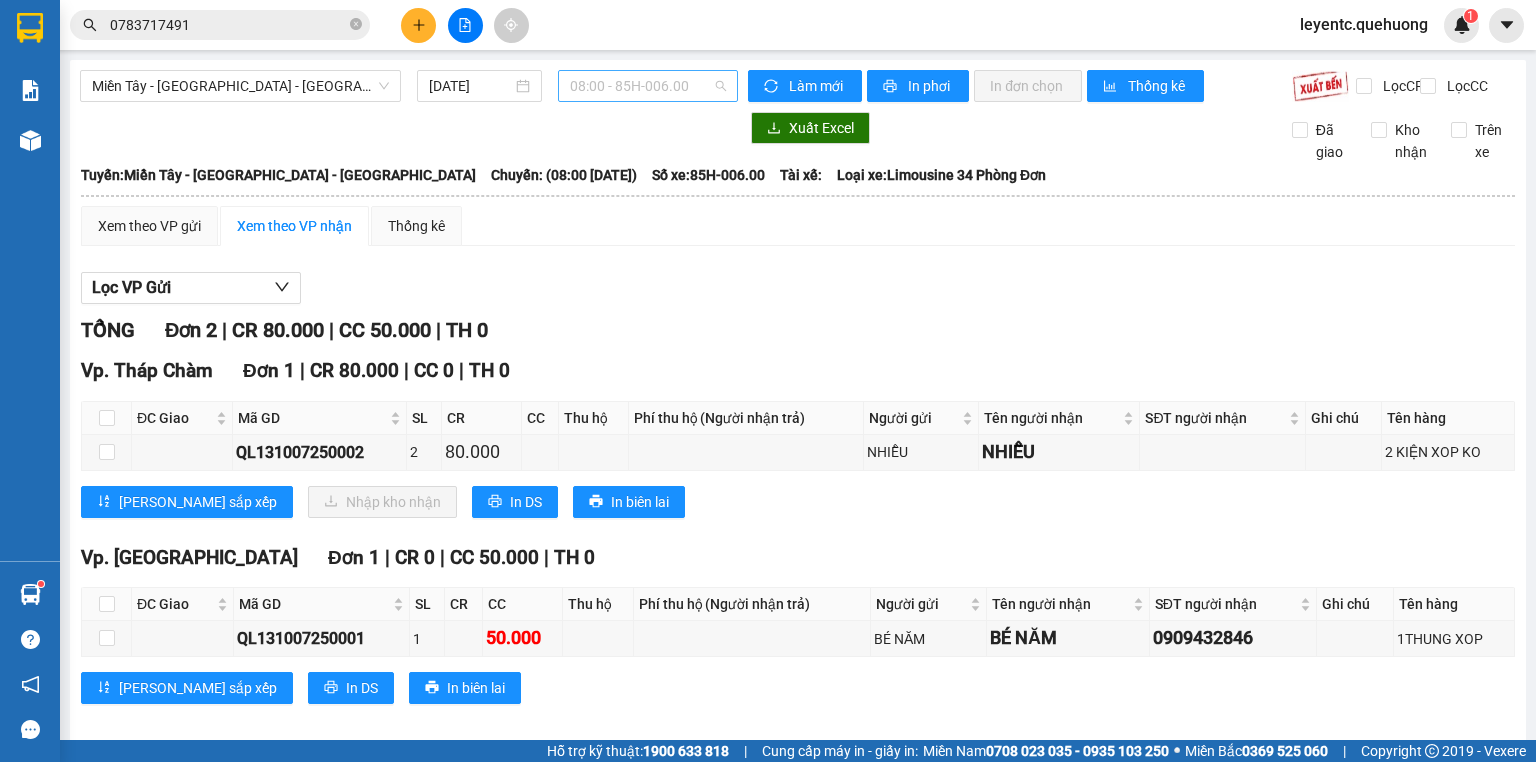 click on "08:00     - 85H-006.00" at bounding box center (648, 86) 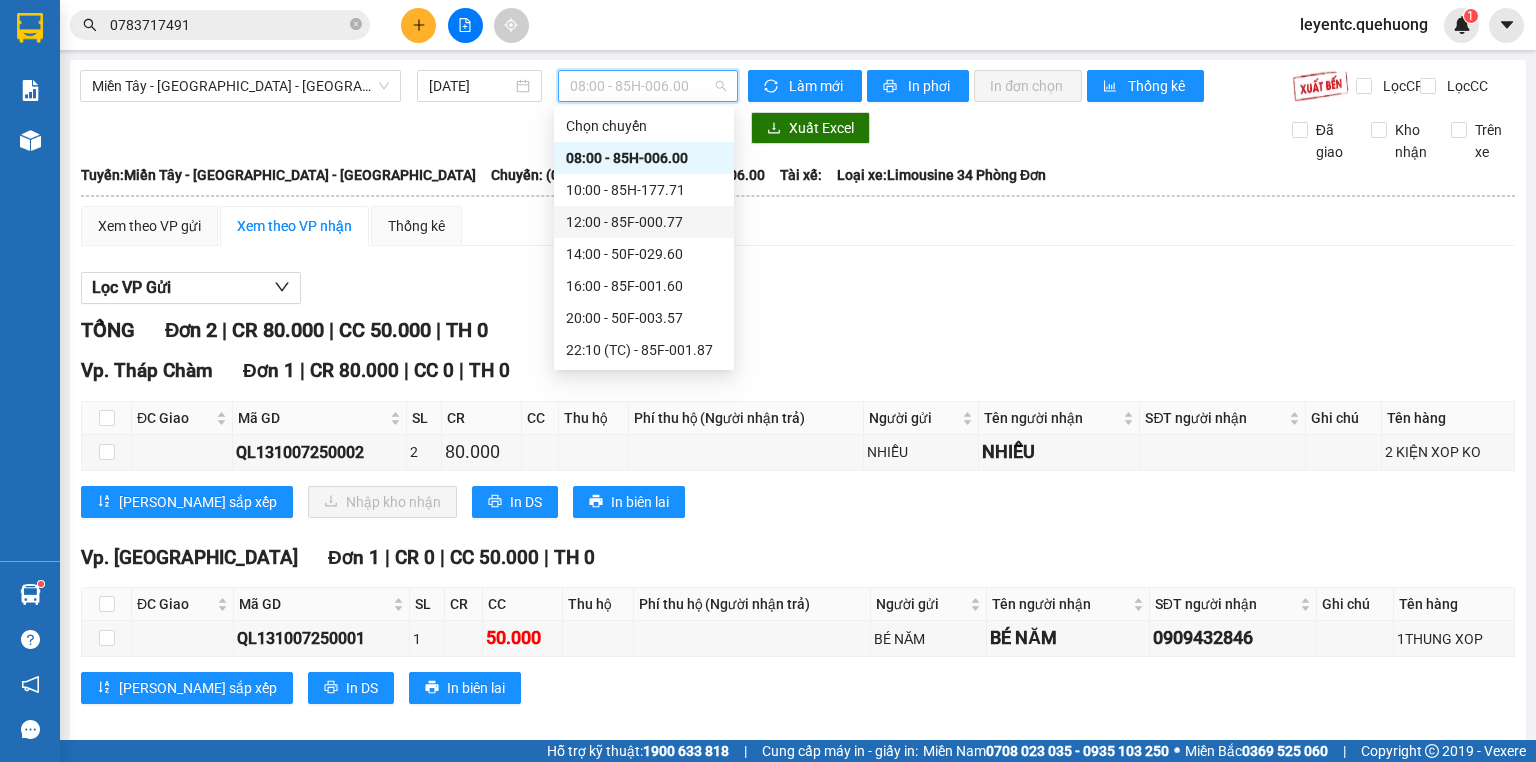 click on "12:00     - 85F-000.77" at bounding box center [644, 222] 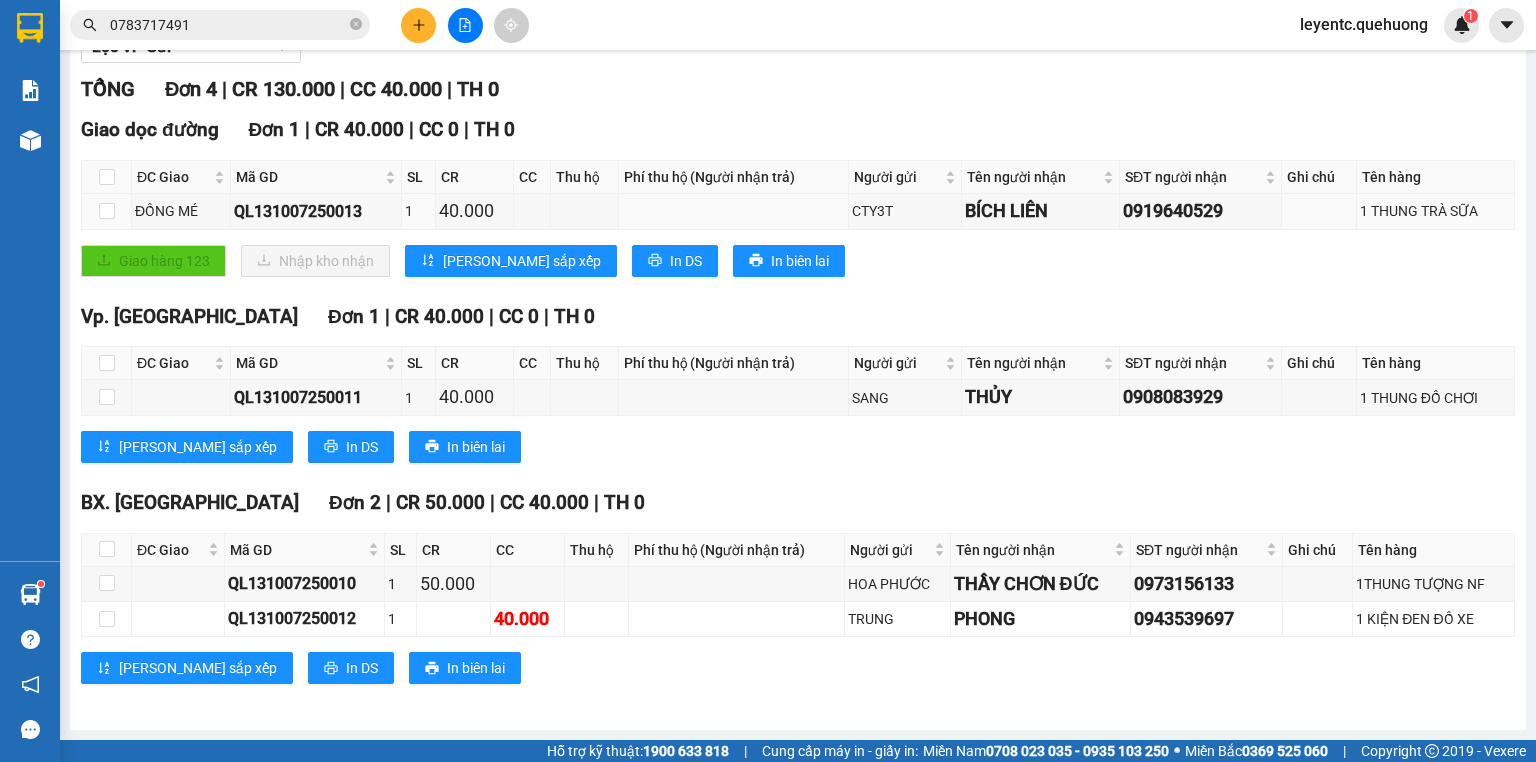 scroll, scrollTop: 0, scrollLeft: 0, axis: both 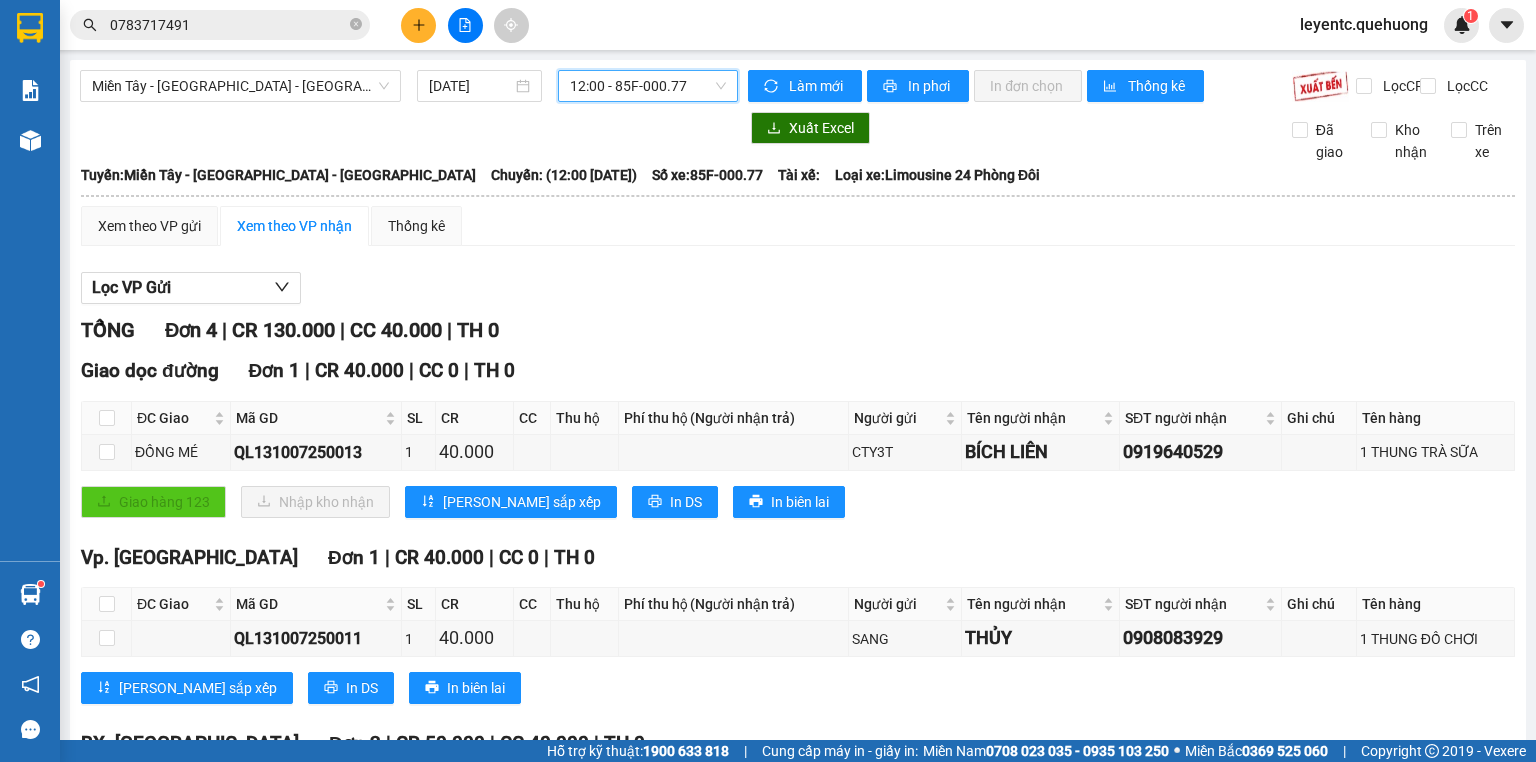 click on "12:00     - 85F-000.77" at bounding box center (648, 86) 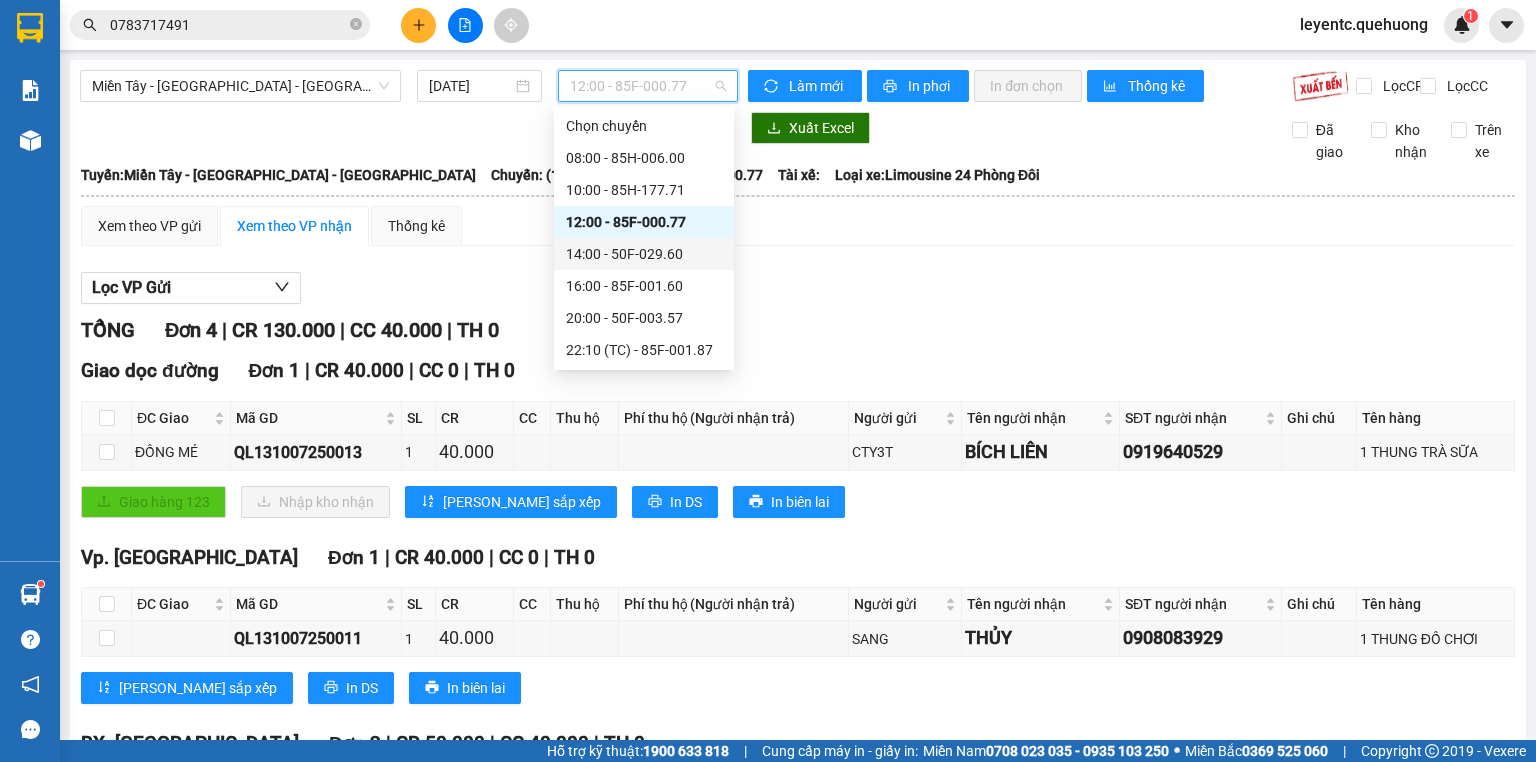 click on "14:00     - 50F-029.60" at bounding box center (644, 254) 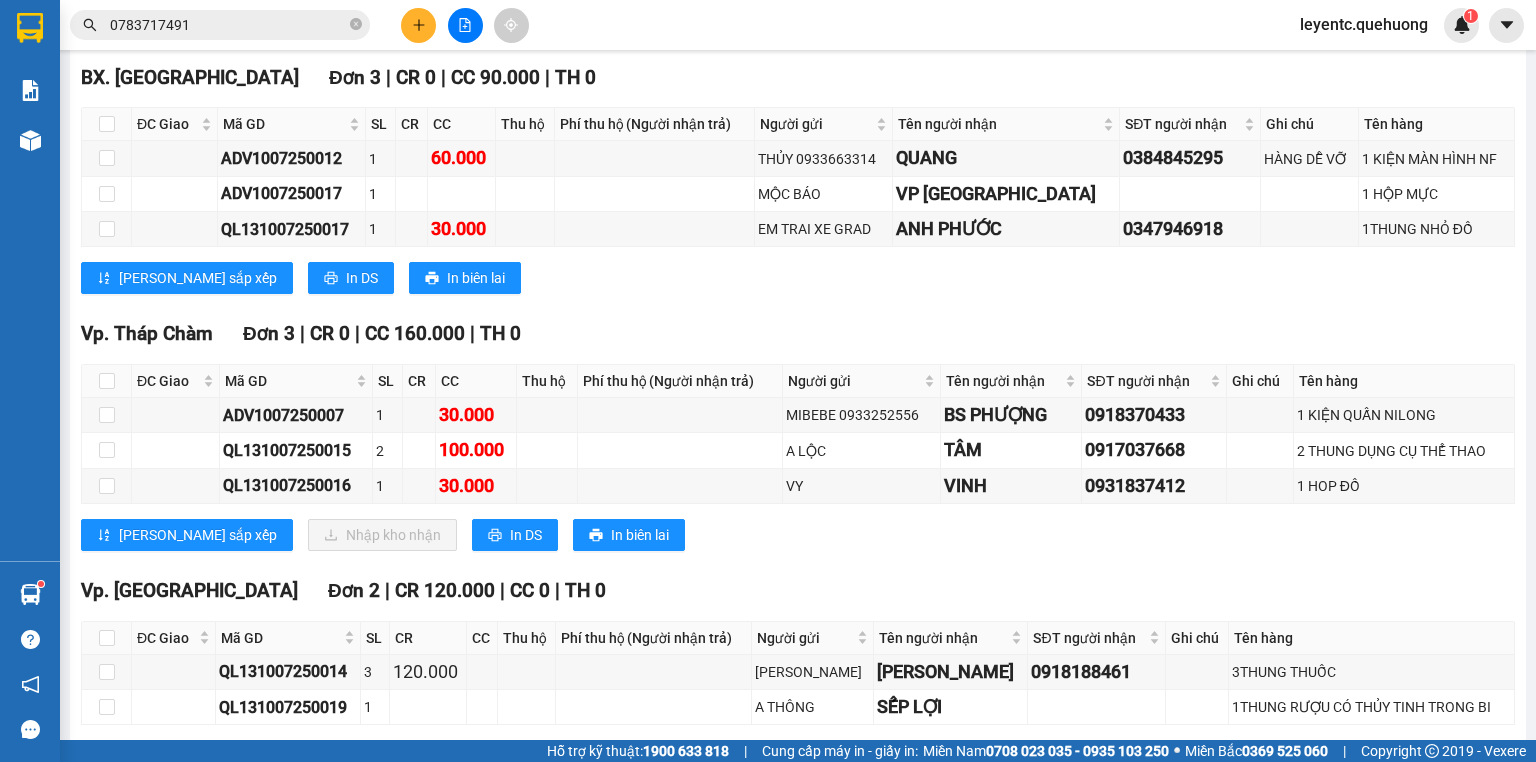 scroll, scrollTop: 560, scrollLeft: 0, axis: vertical 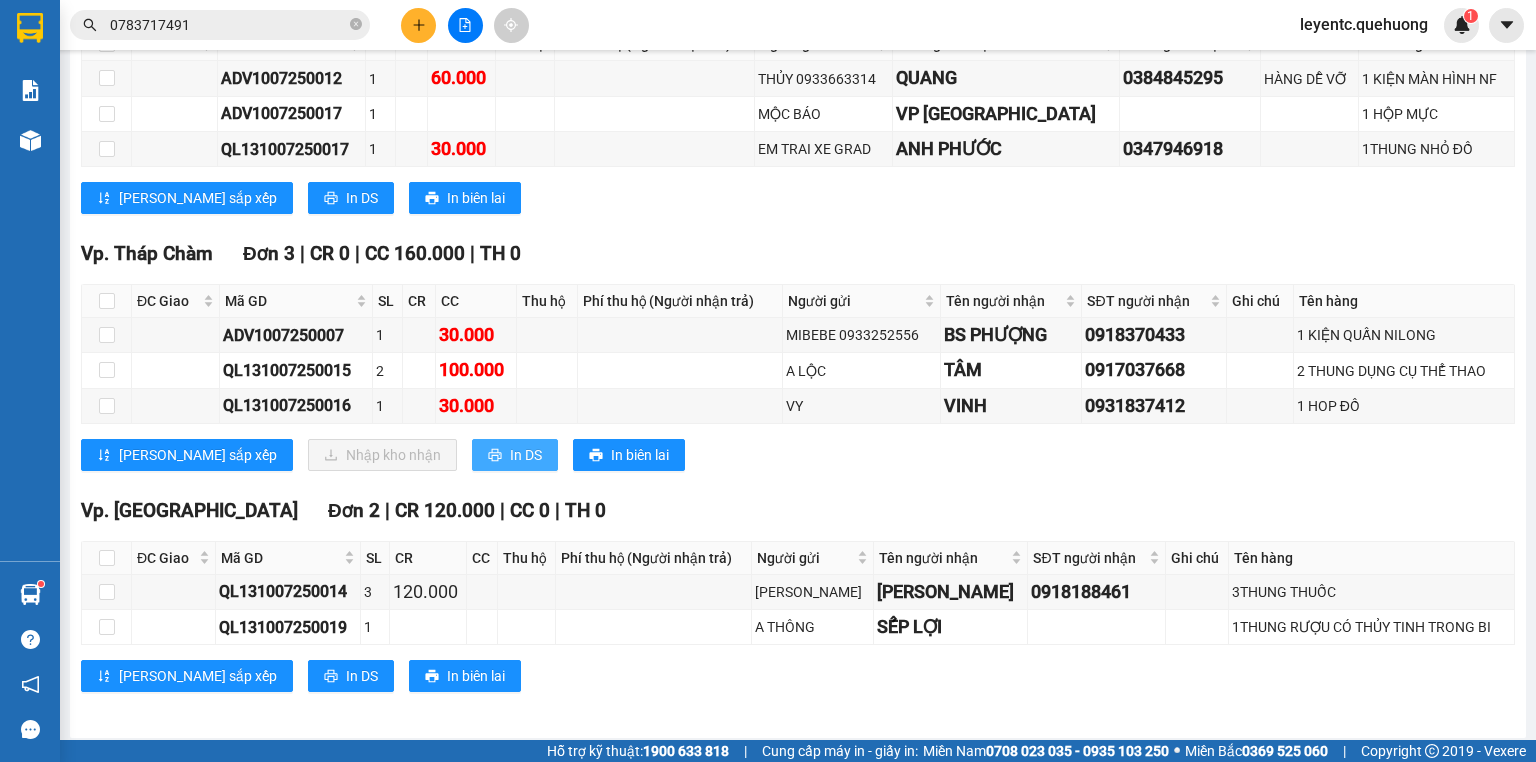 click 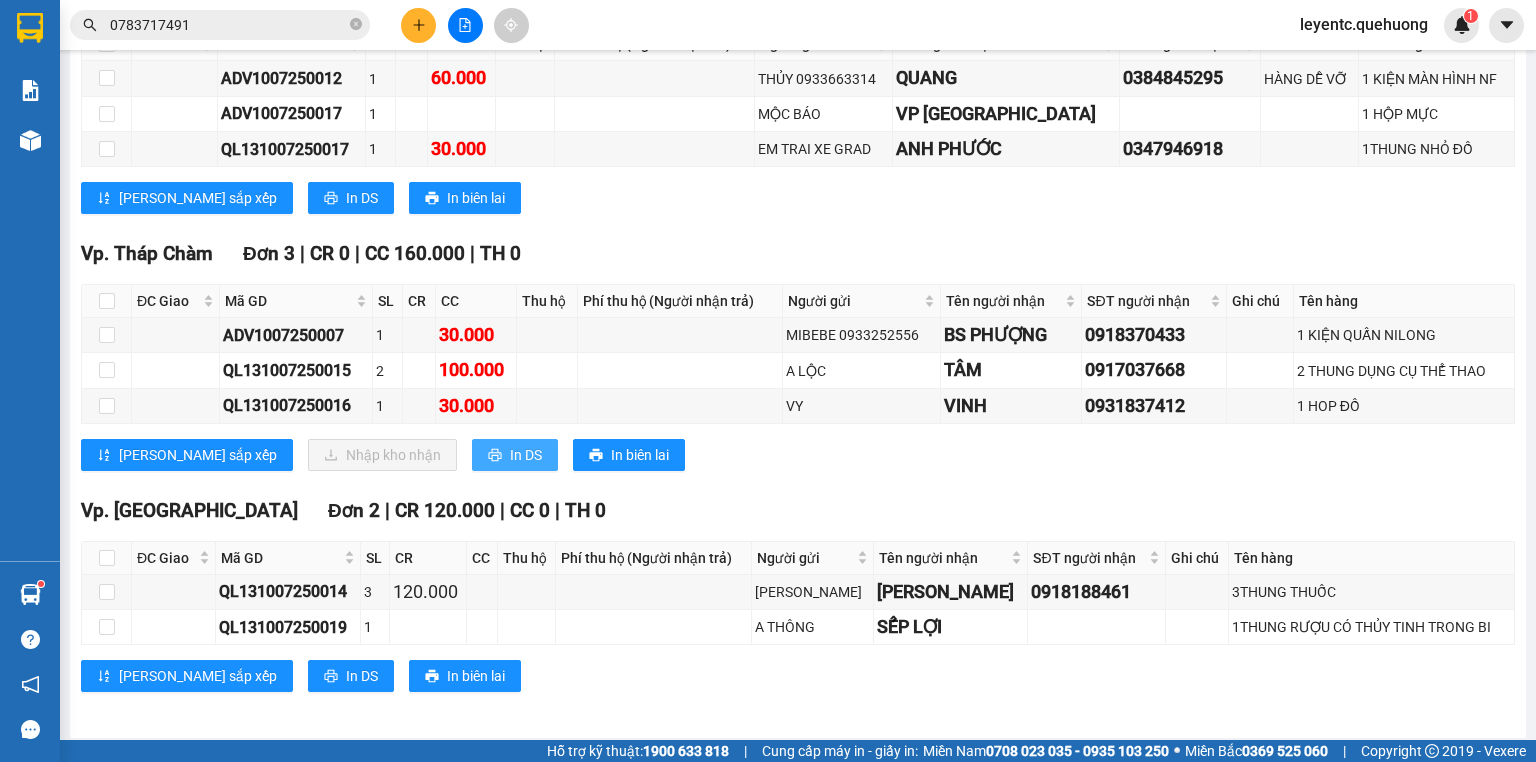scroll, scrollTop: 0, scrollLeft: 0, axis: both 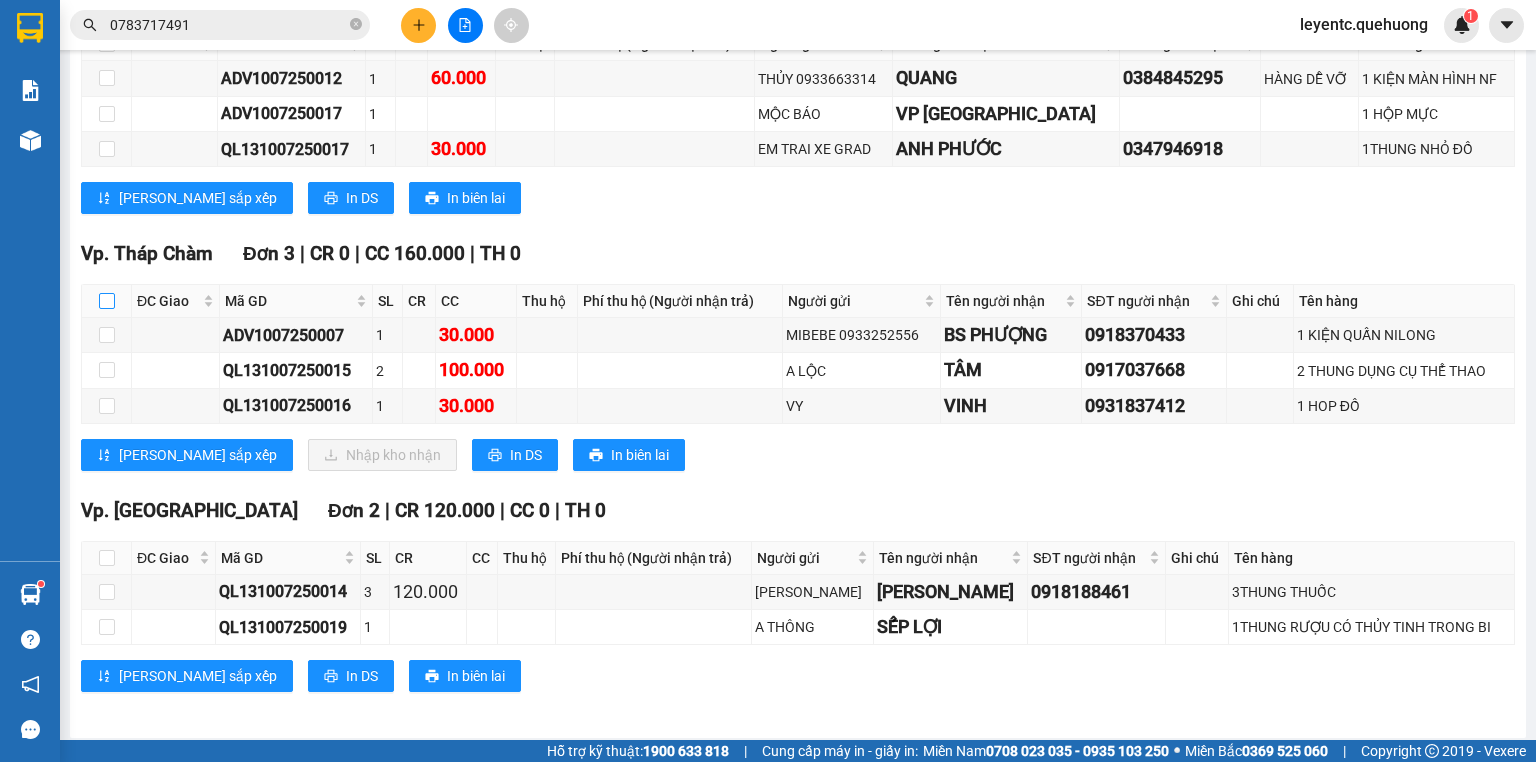 click at bounding box center (107, 301) 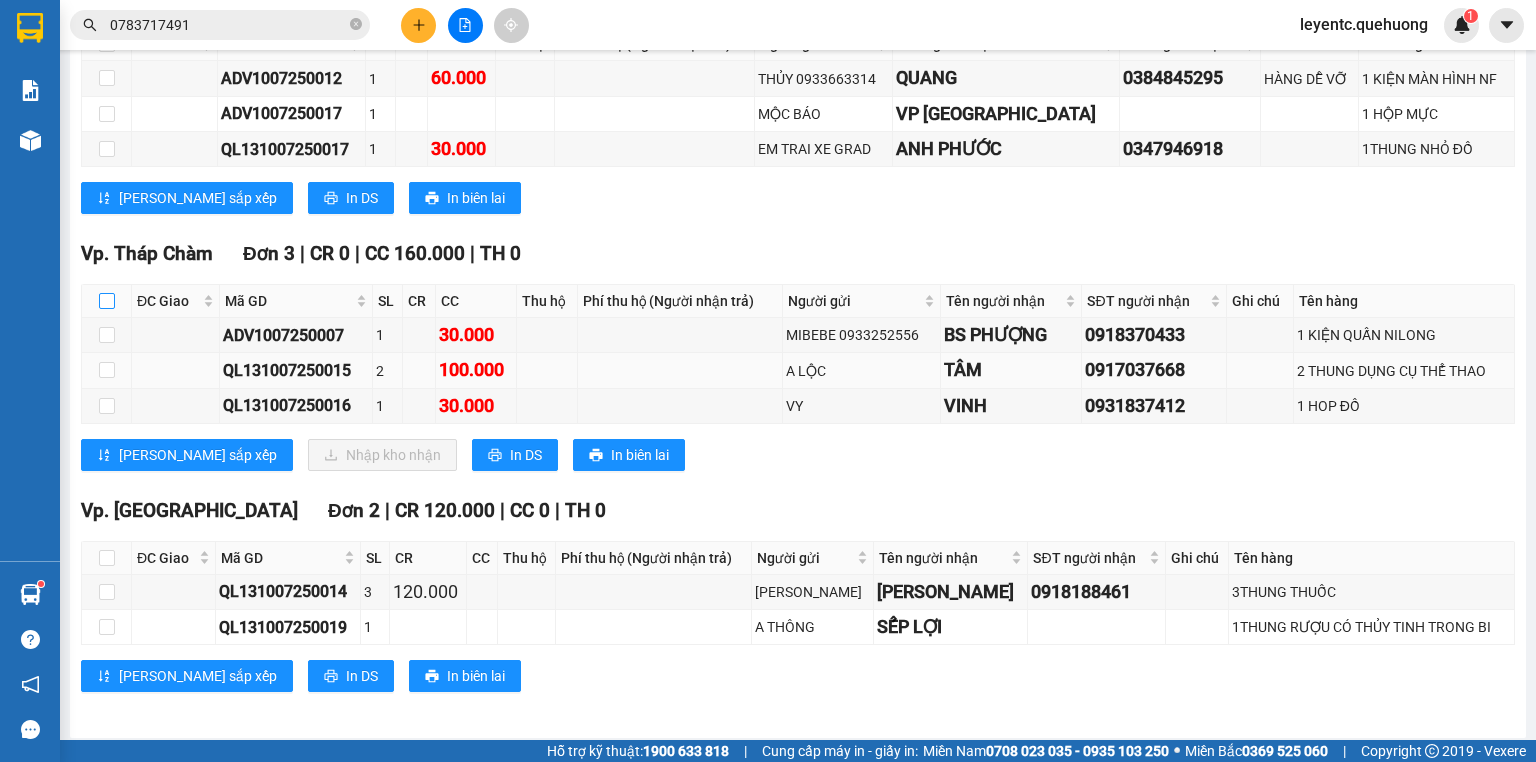 checkbox on "true" 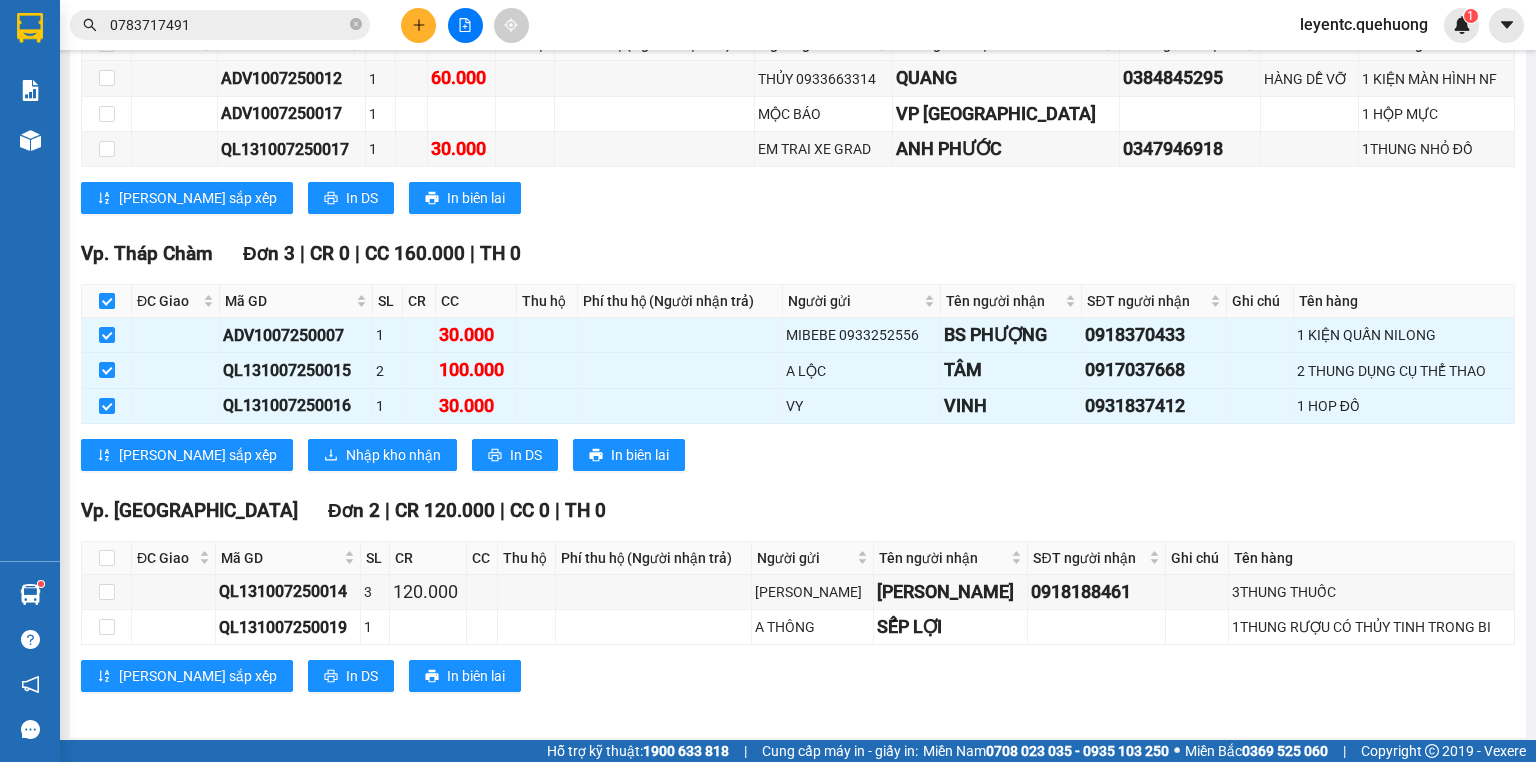 click at bounding box center (107, 301) 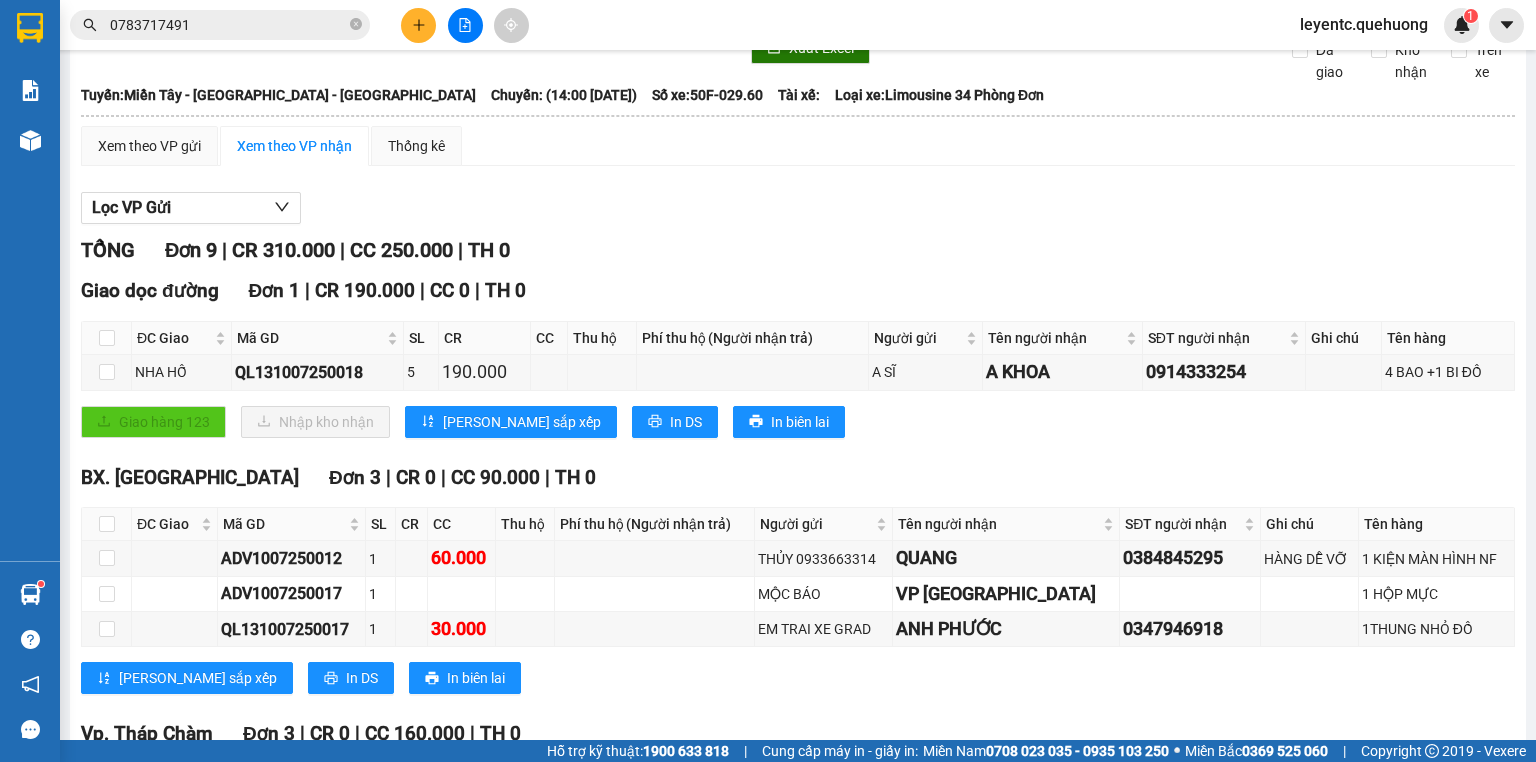 scroll, scrollTop: 0, scrollLeft: 0, axis: both 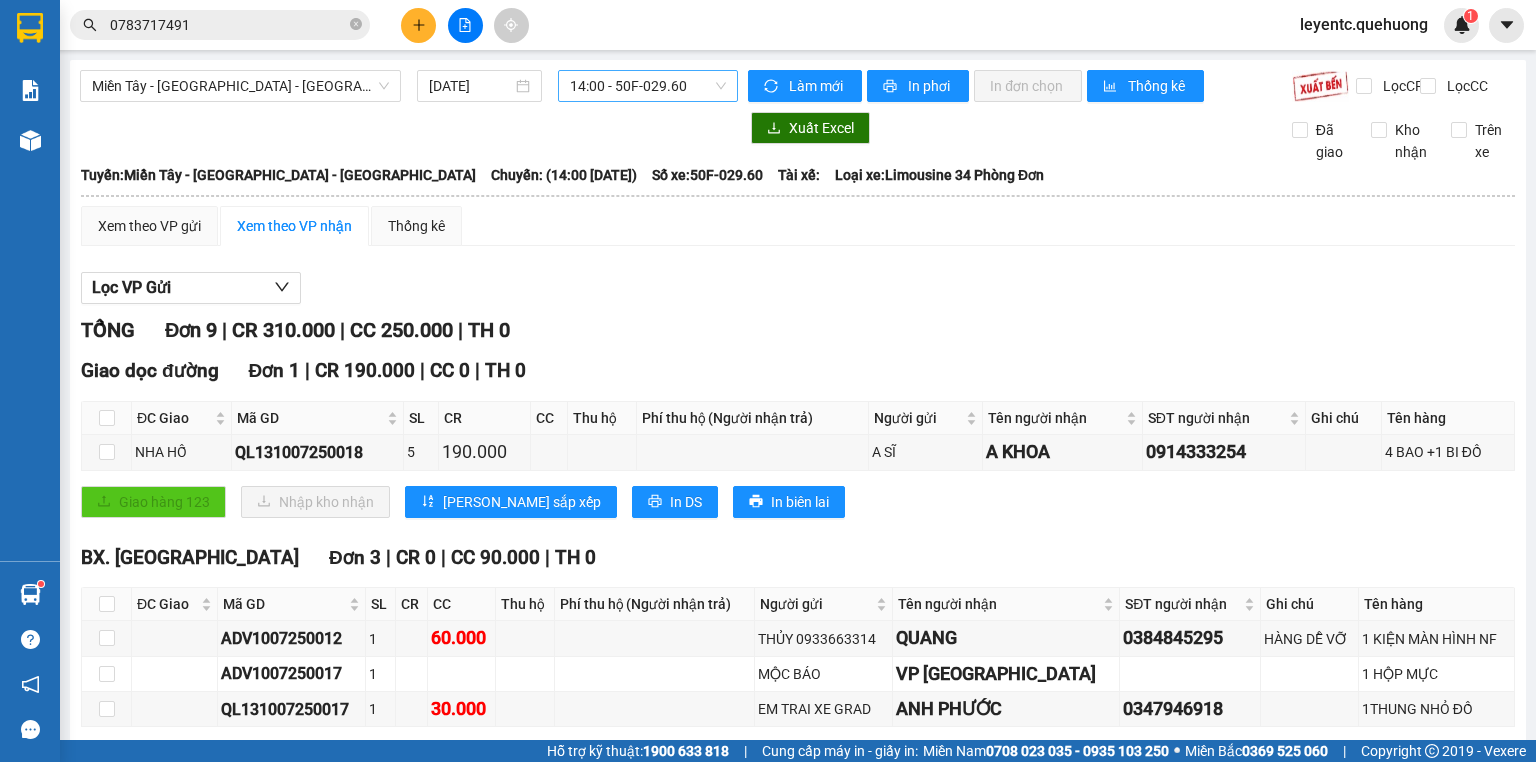 click on "14:00     - 50F-029.60" at bounding box center (648, 86) 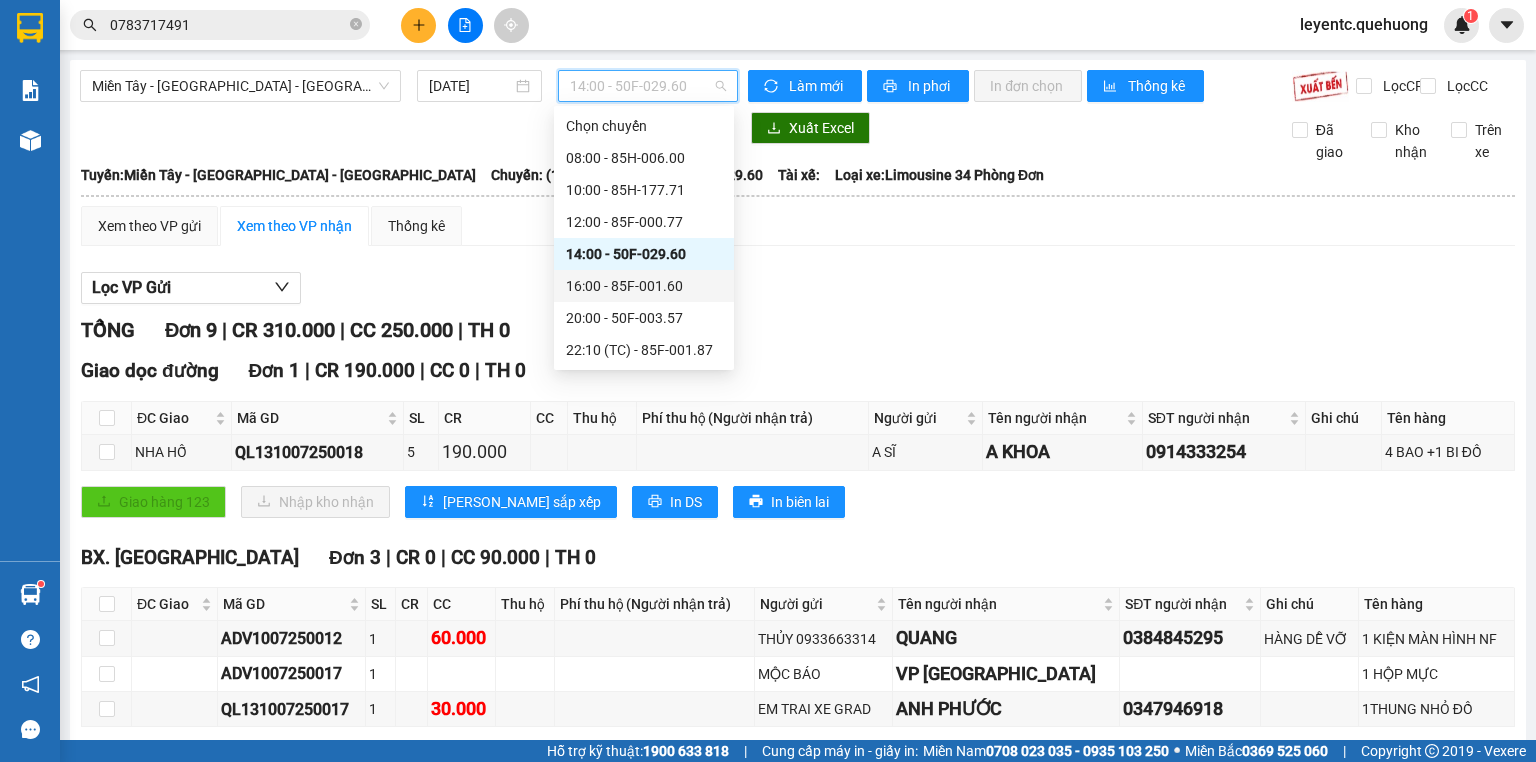 click on "16:00     - 85F-001.60" at bounding box center [644, 286] 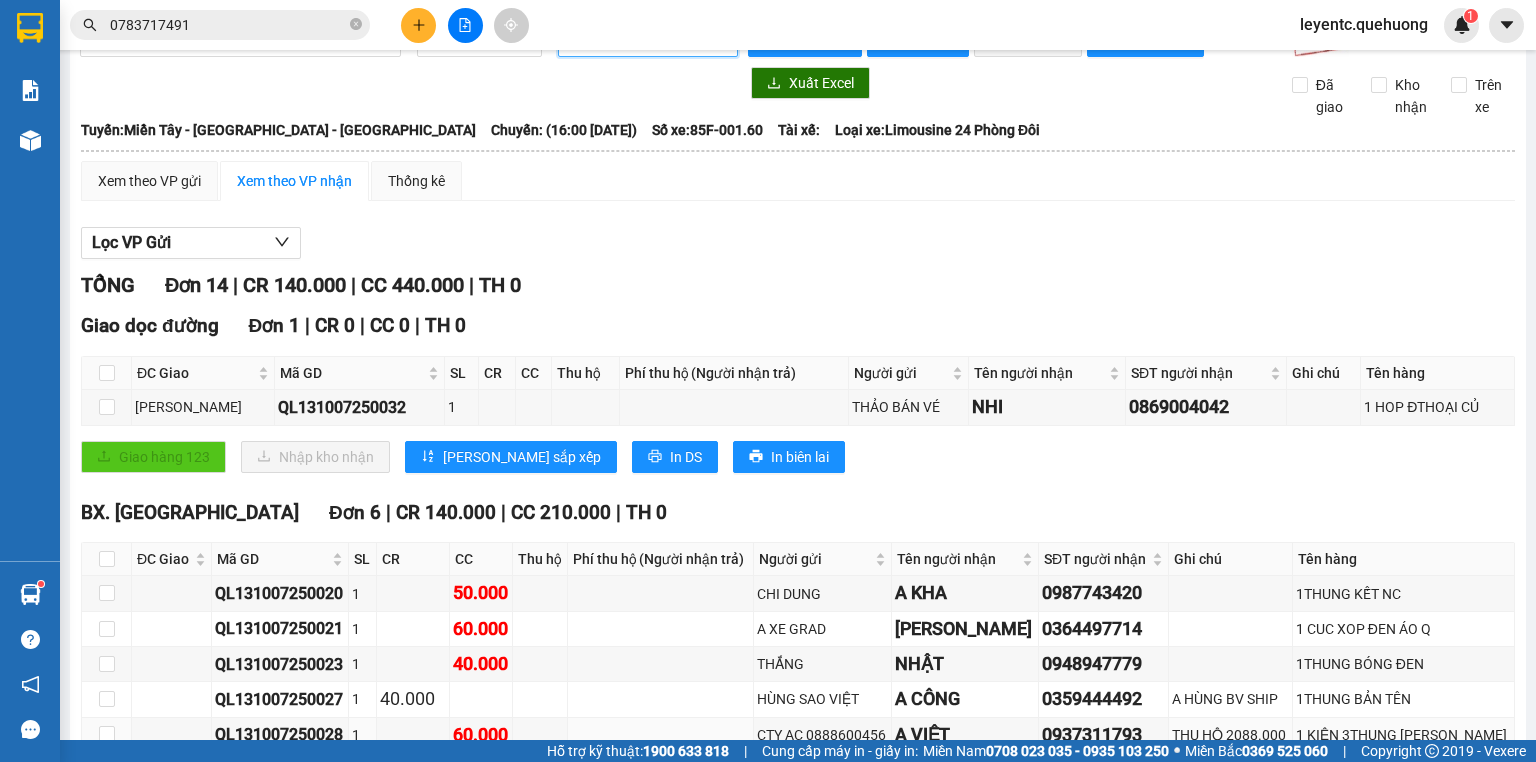 scroll, scrollTop: 0, scrollLeft: 0, axis: both 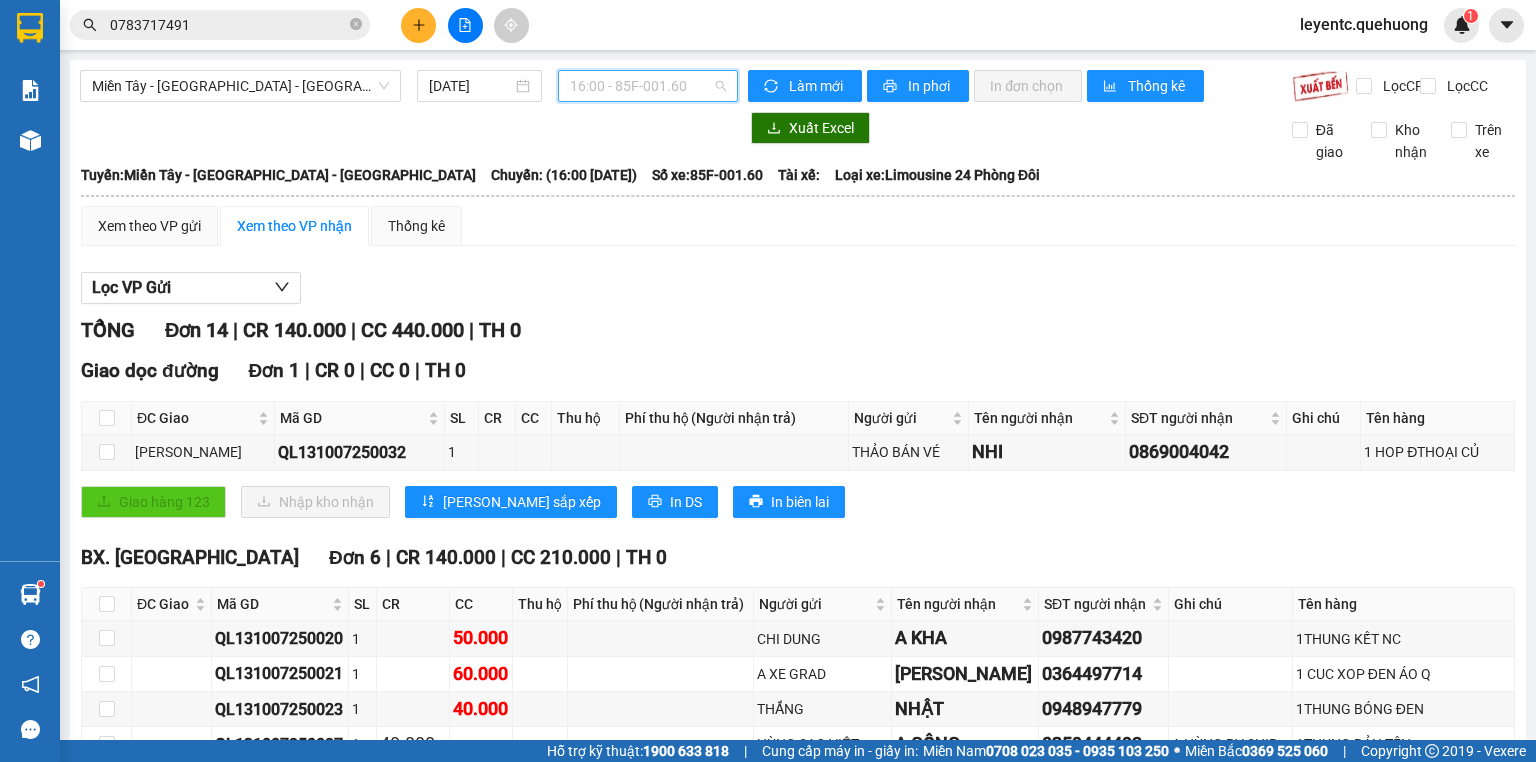 click on "16:00     - 85F-001.60" at bounding box center (648, 86) 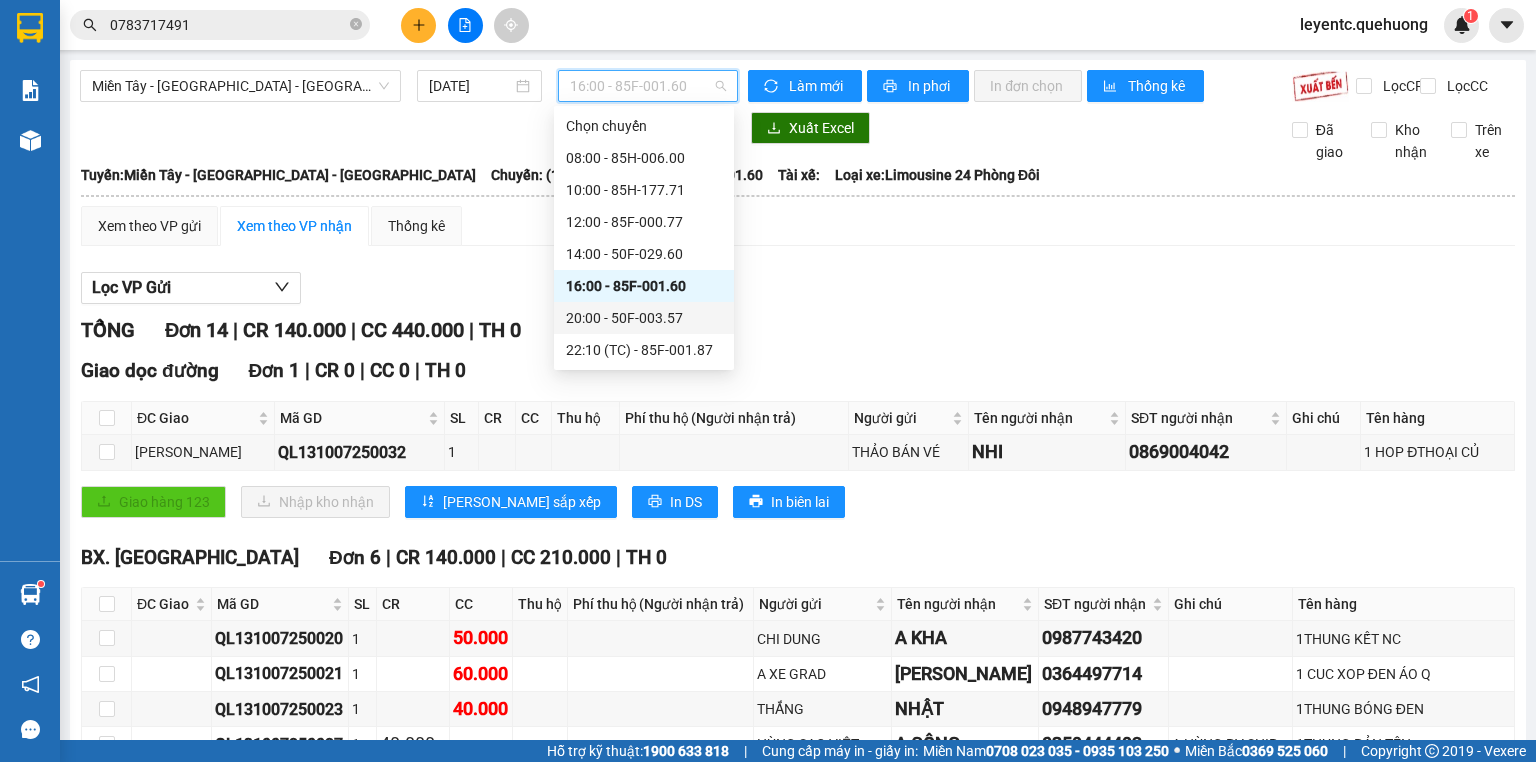 click on "20:00     - 50F-003.57" at bounding box center [644, 318] 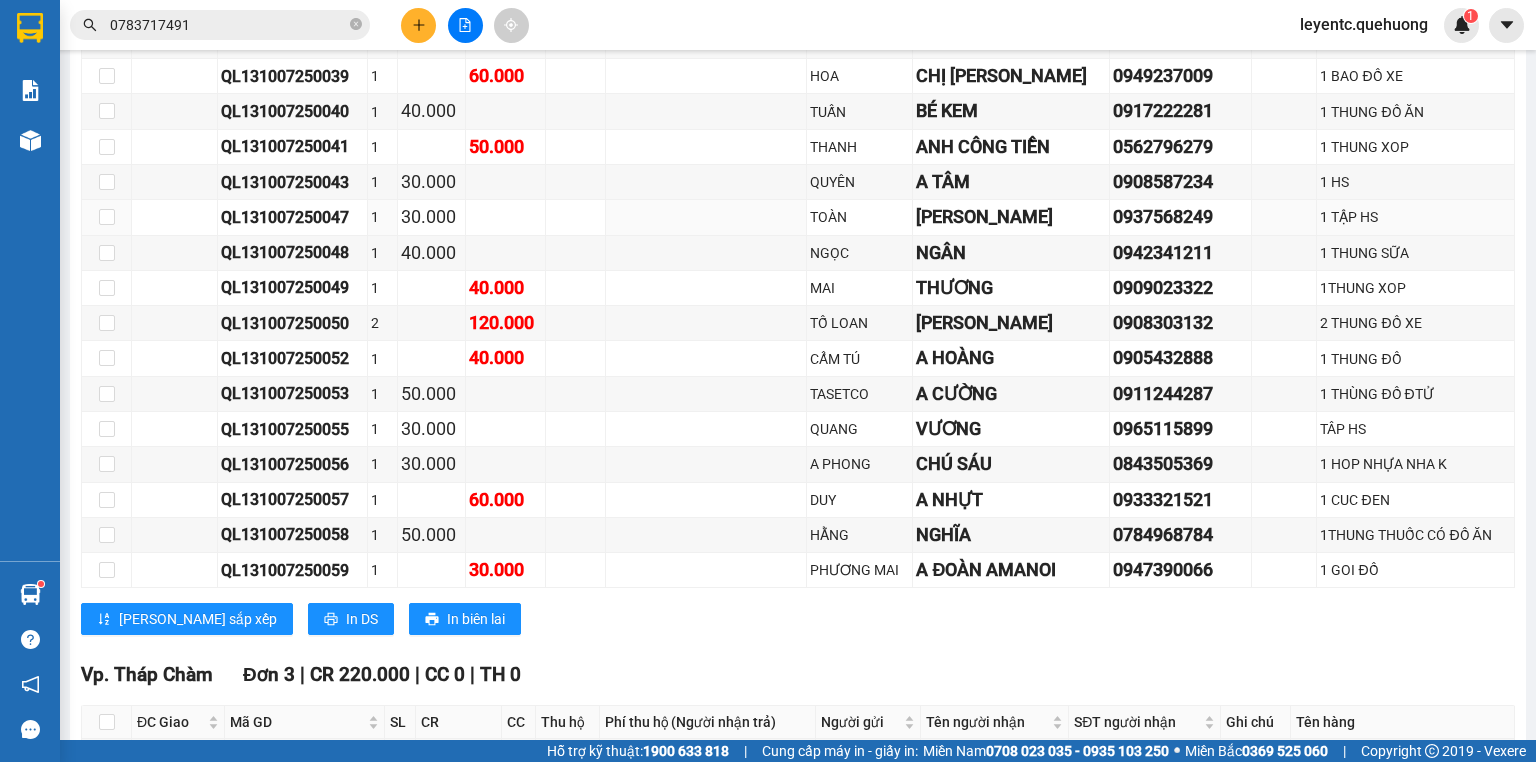 scroll, scrollTop: 1176, scrollLeft: 0, axis: vertical 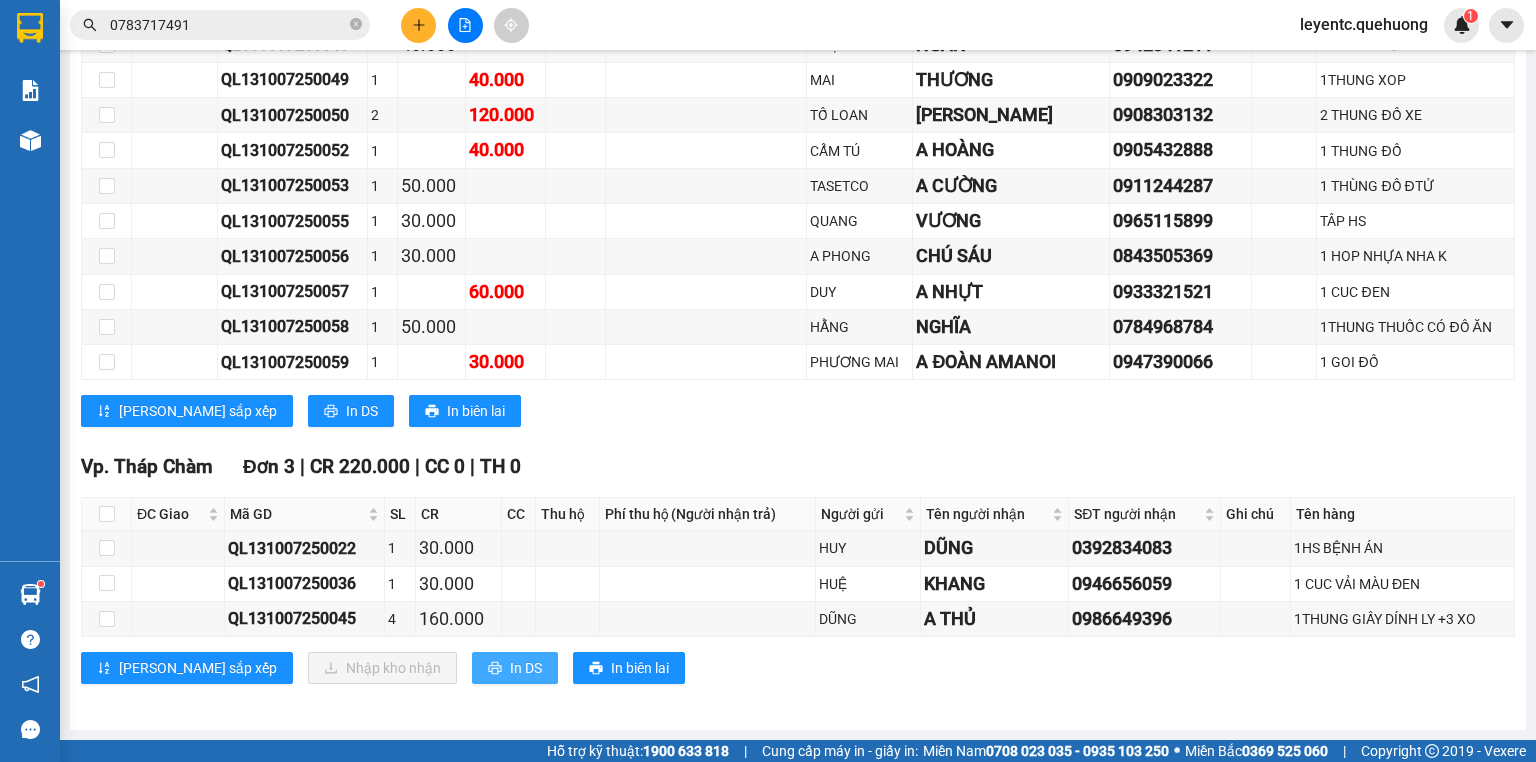 click on "In DS" at bounding box center (526, 668) 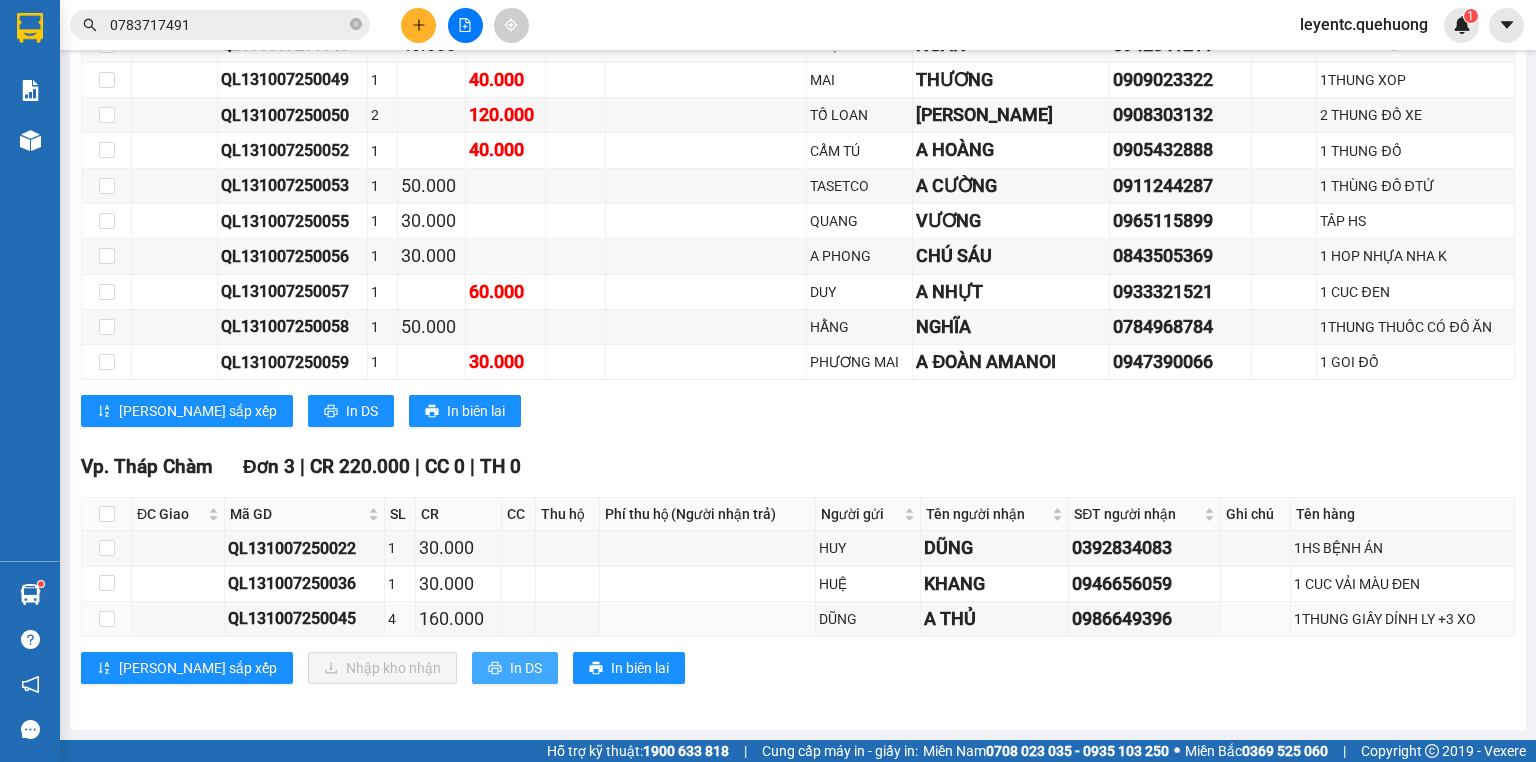 scroll, scrollTop: 0, scrollLeft: 0, axis: both 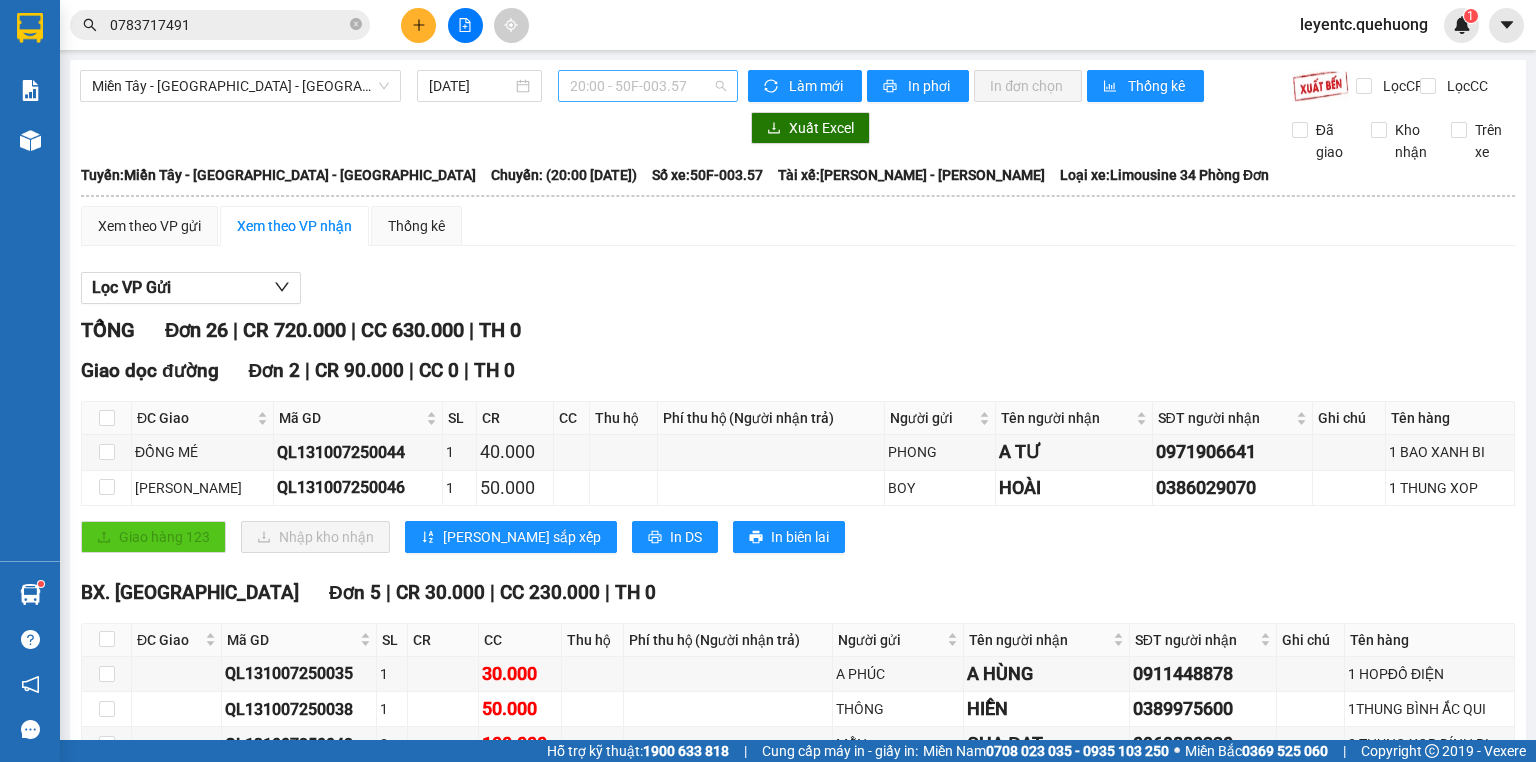 click on "20:00     - 50F-003.57" at bounding box center [648, 86] 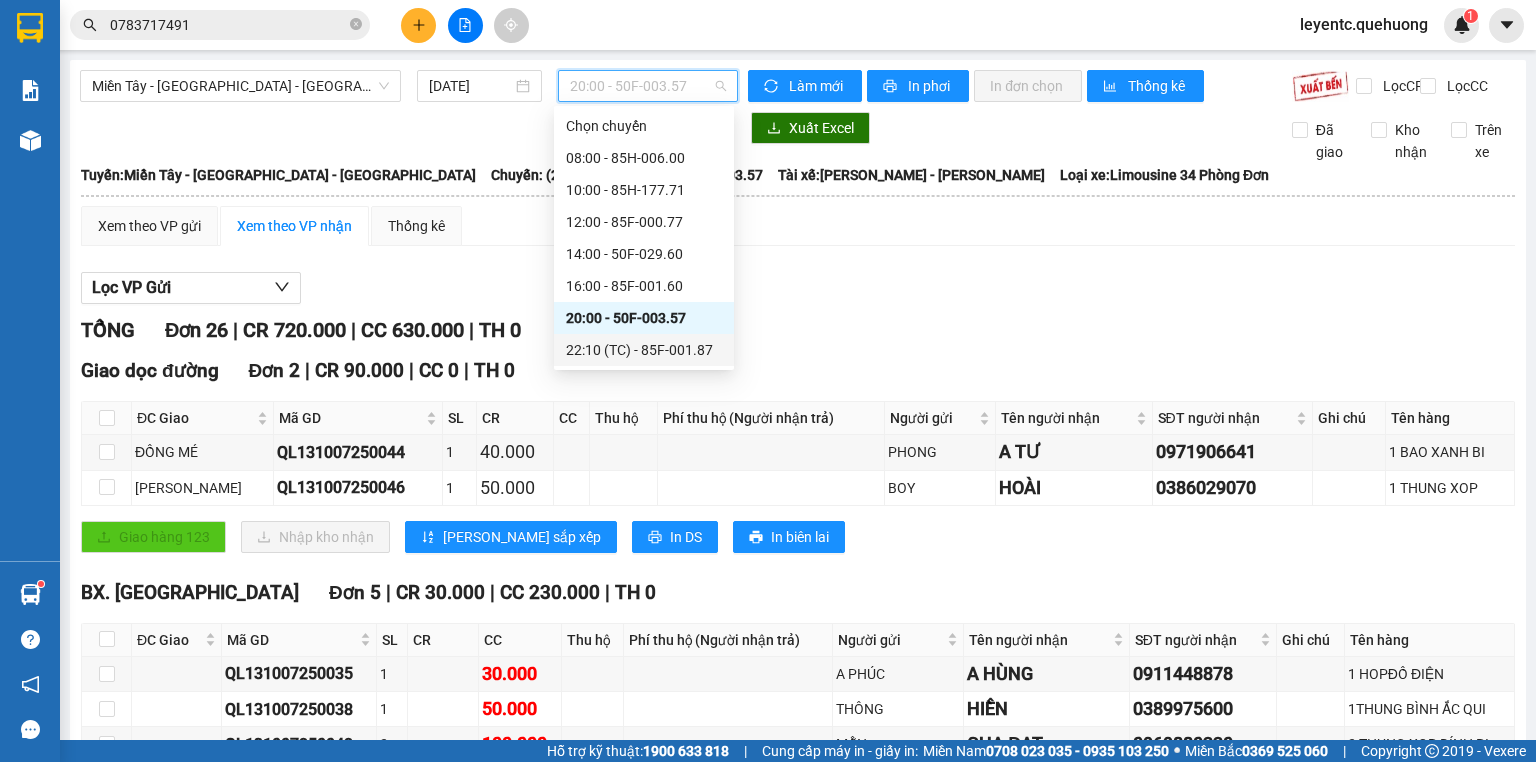 click on "22:10   (TC)   - 85F-001.87" at bounding box center [644, 350] 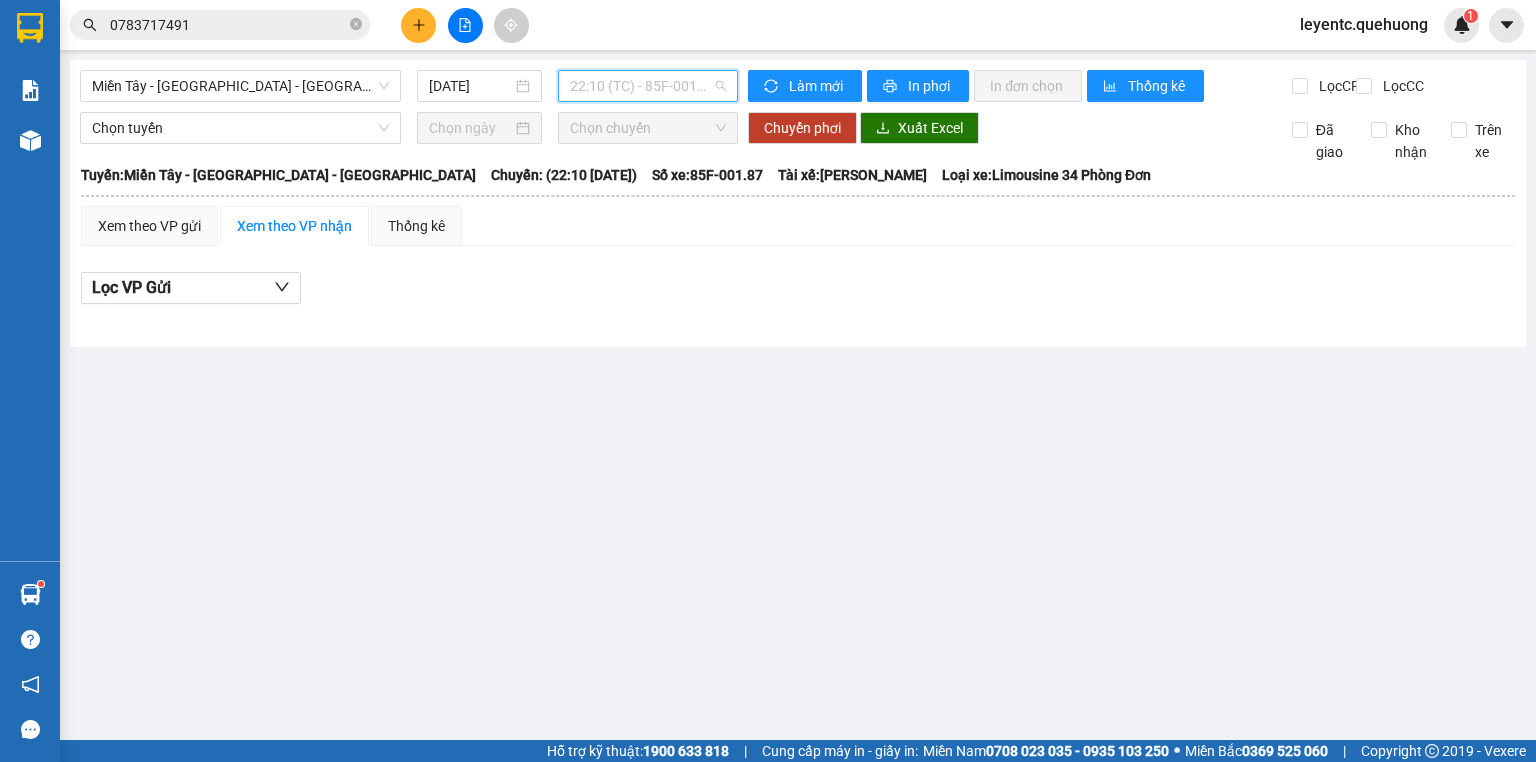 click on "22:10   (TC)   - 85F-001.87" at bounding box center [648, 86] 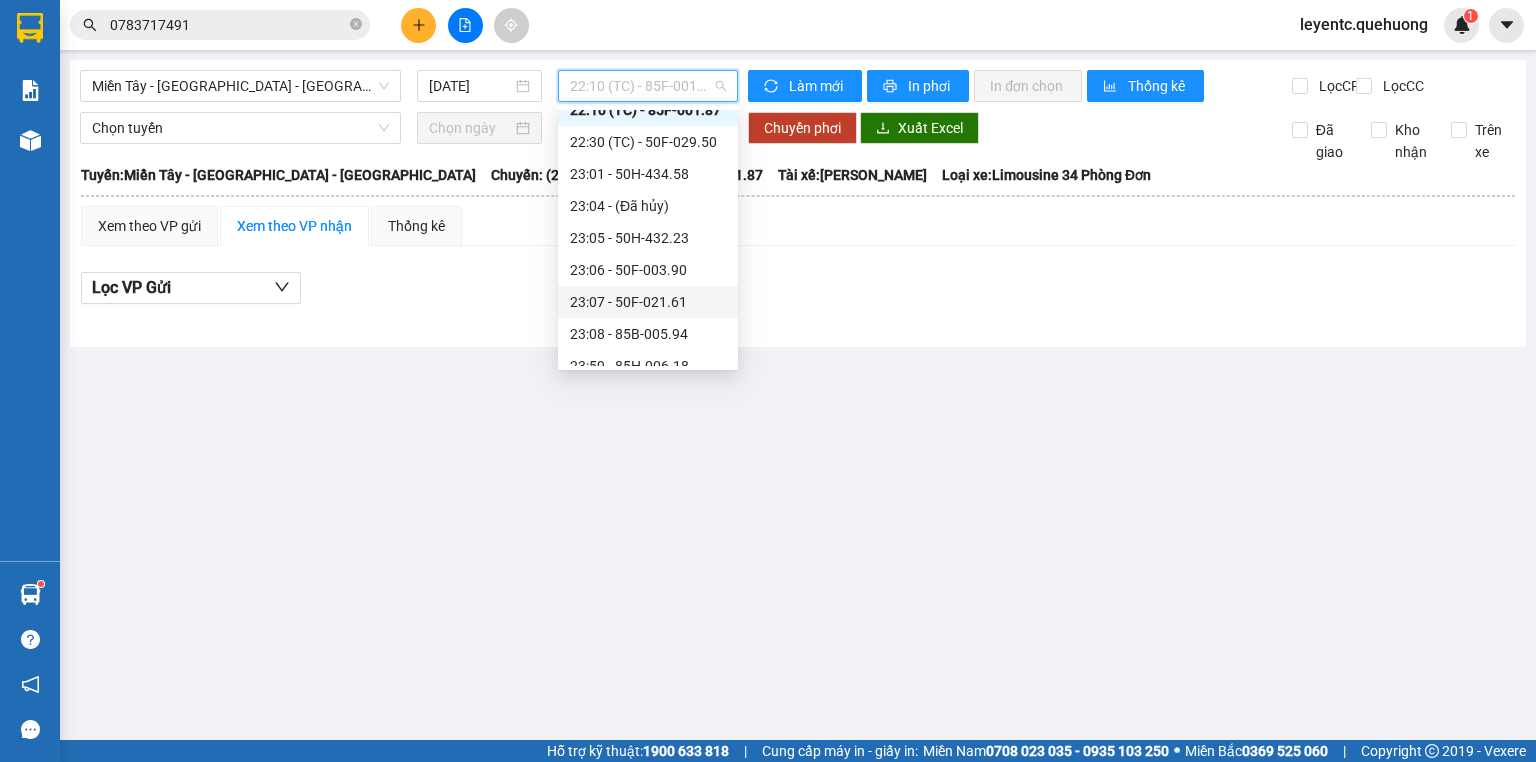 scroll, scrollTop: 160, scrollLeft: 0, axis: vertical 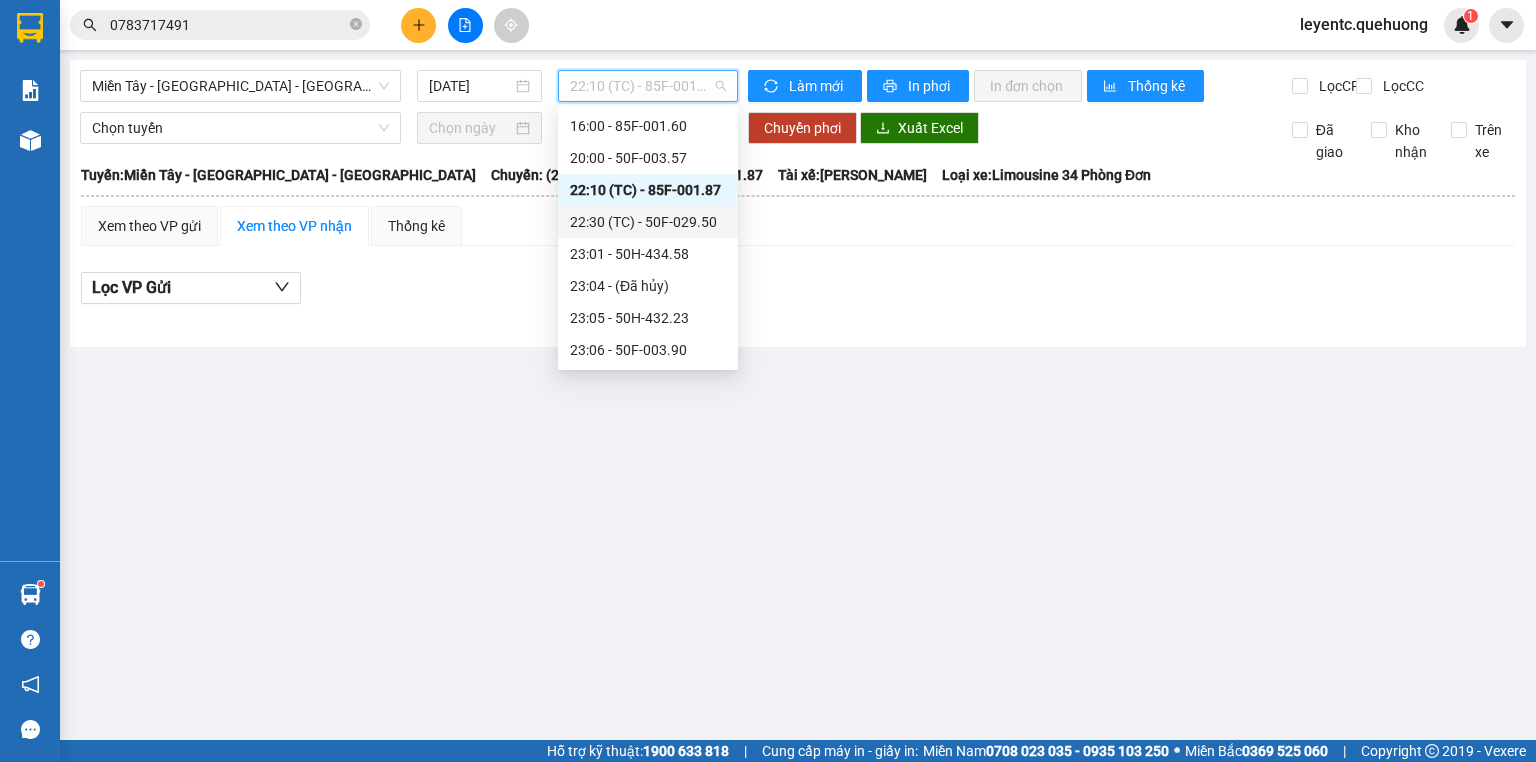 click on "22:30   (TC)   - 50F-029.50" at bounding box center (648, 222) 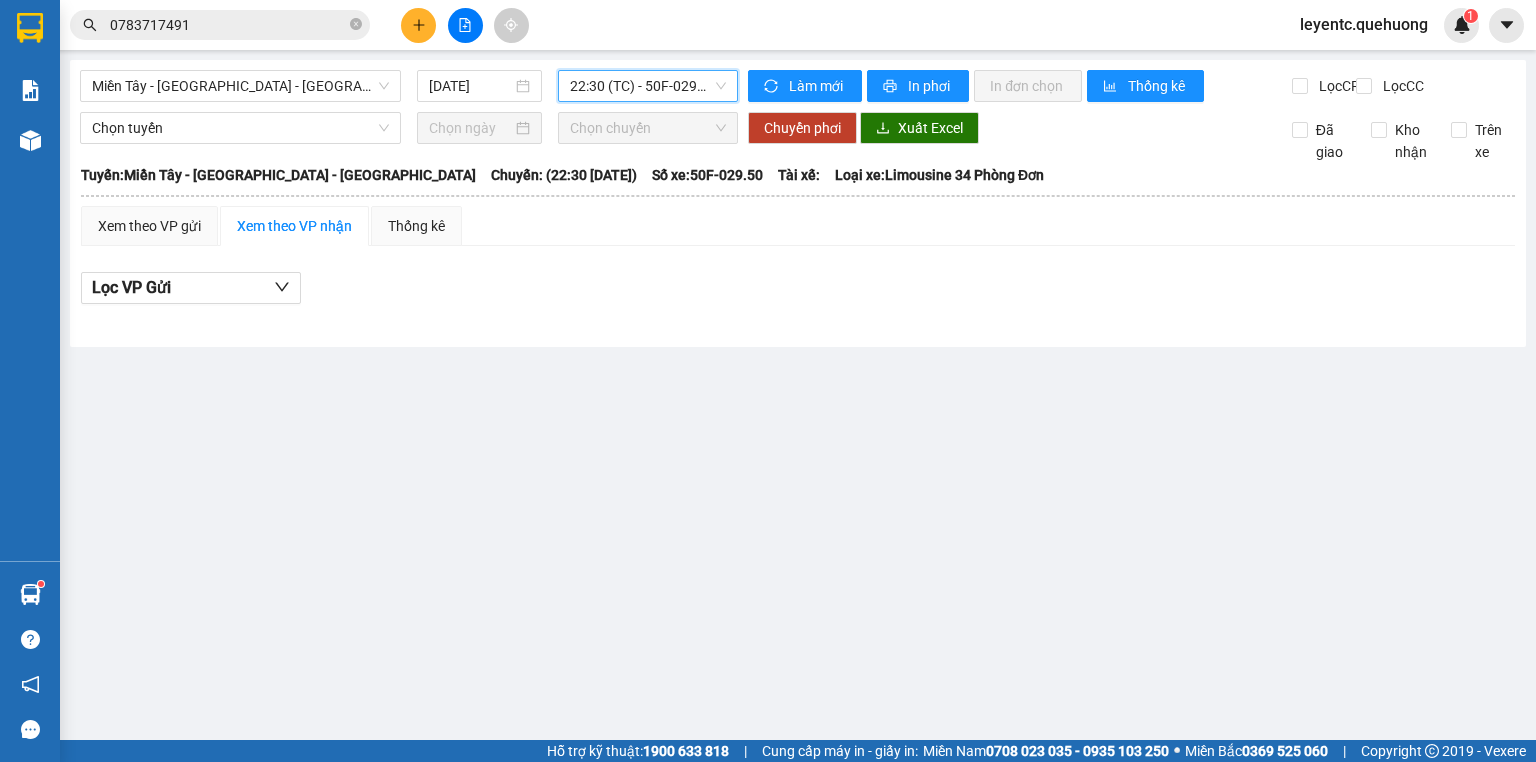 click on "22:30   (TC)   - 50F-029.50" at bounding box center (648, 86) 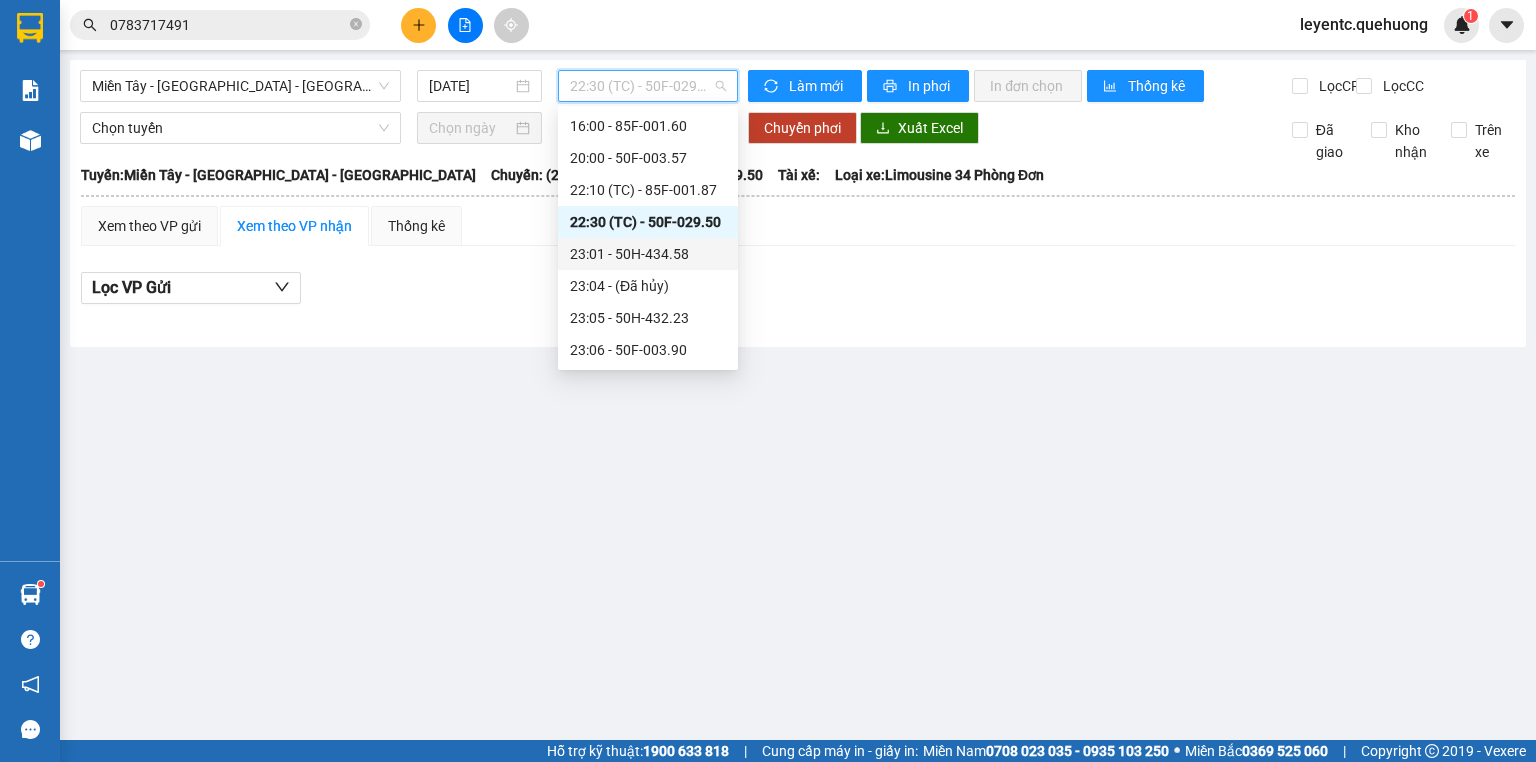 click on "23:01     - 50H-434.58" at bounding box center [648, 254] 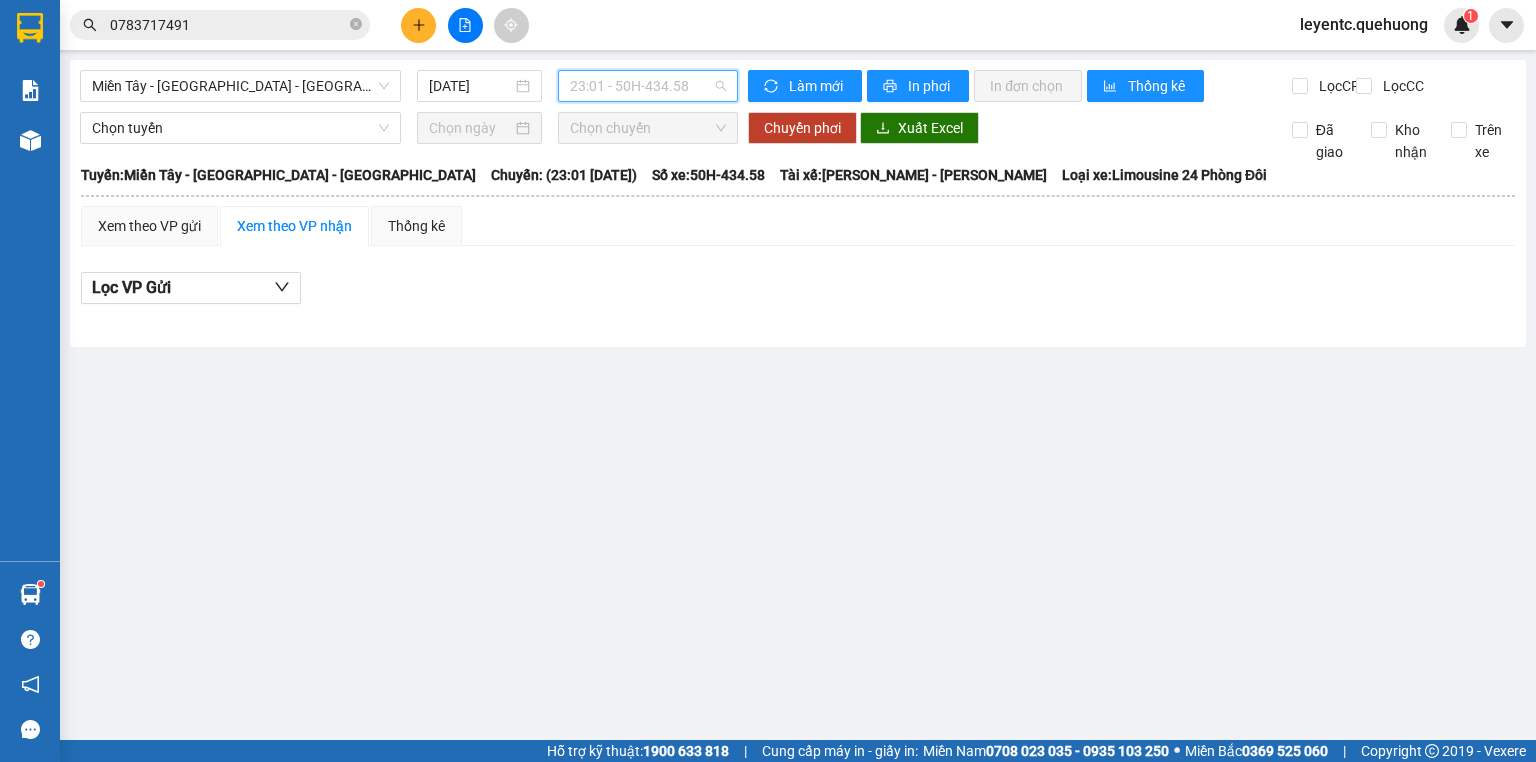click on "23:01     - 50H-434.58" at bounding box center [648, 86] 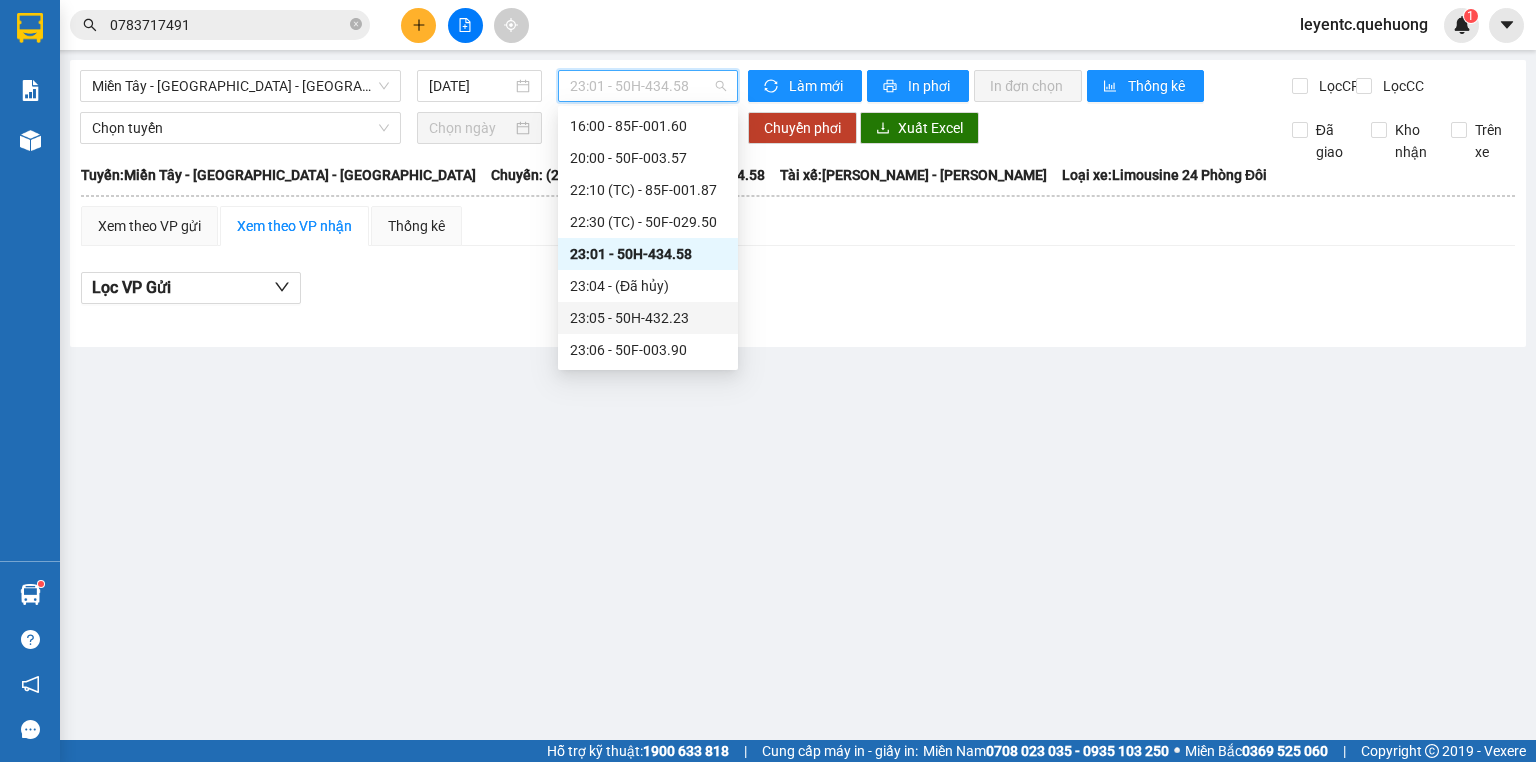 click on "23:05     - 50H-432.23" at bounding box center [648, 318] 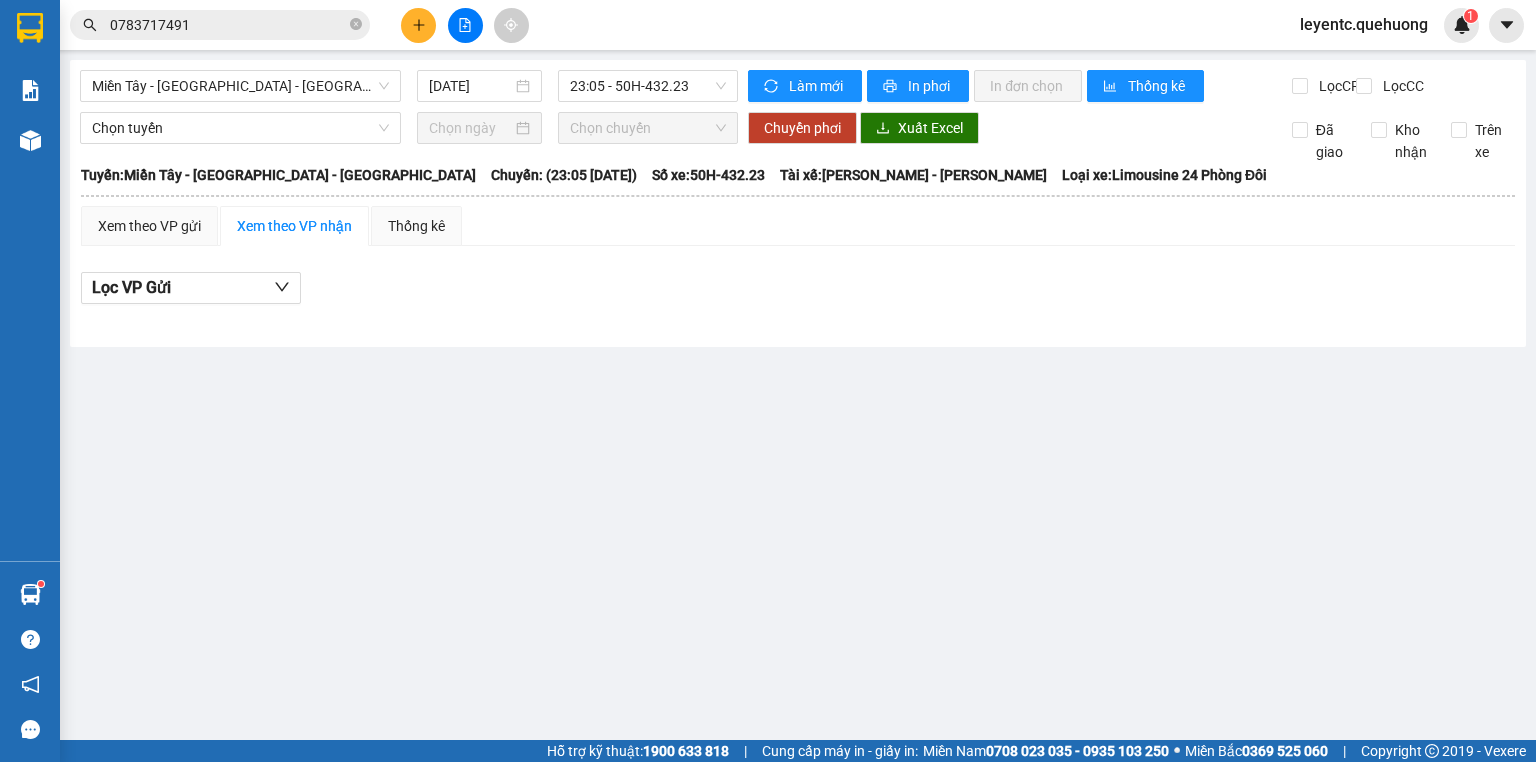click on "Miền Tây - [GEOGRAPHIC_DATA] - [GEOGRAPHIC_DATA]  [DATE] 23:05     - 50H-432.23" at bounding box center [409, 86] 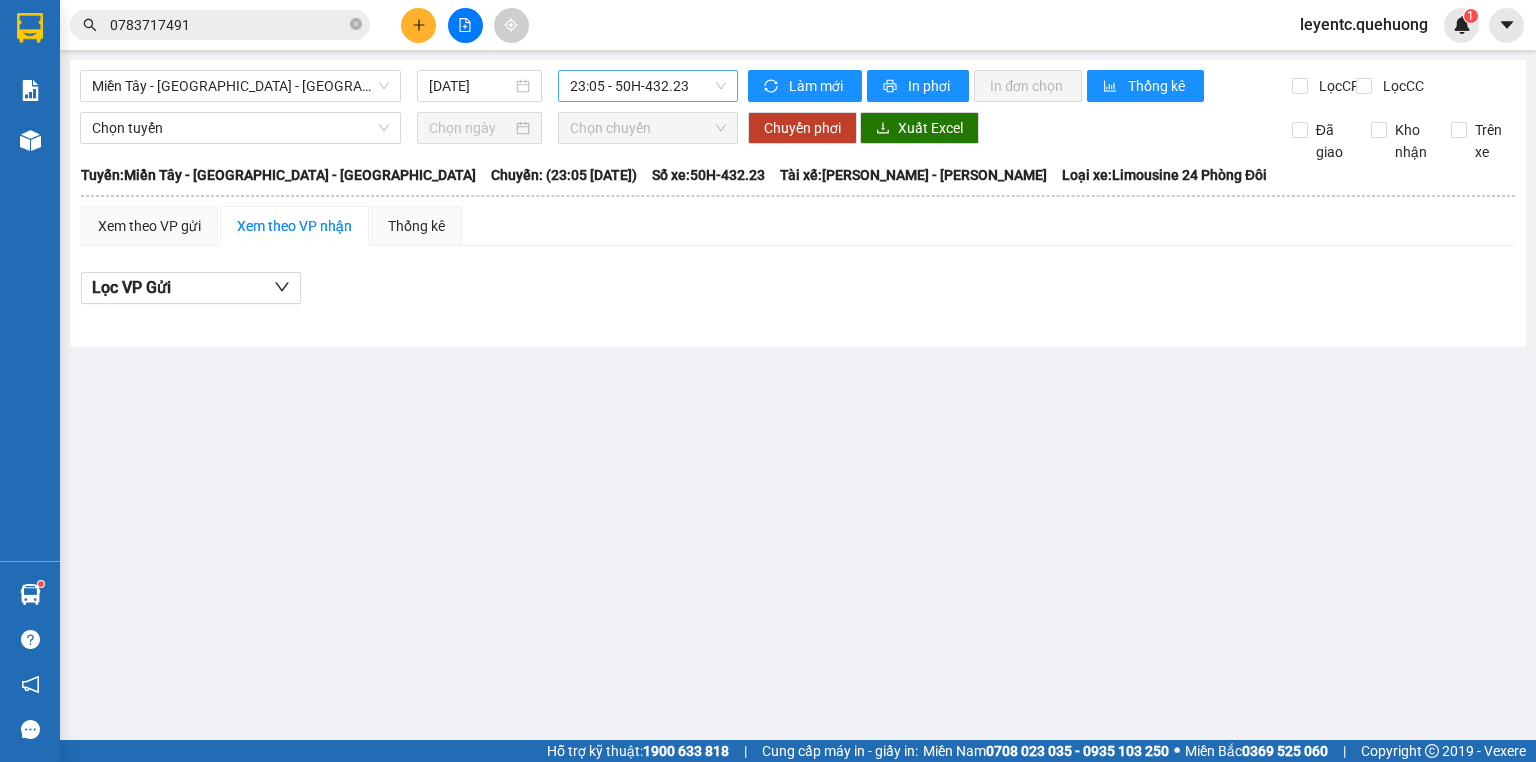 click on "23:05     - 50H-432.23" at bounding box center [648, 86] 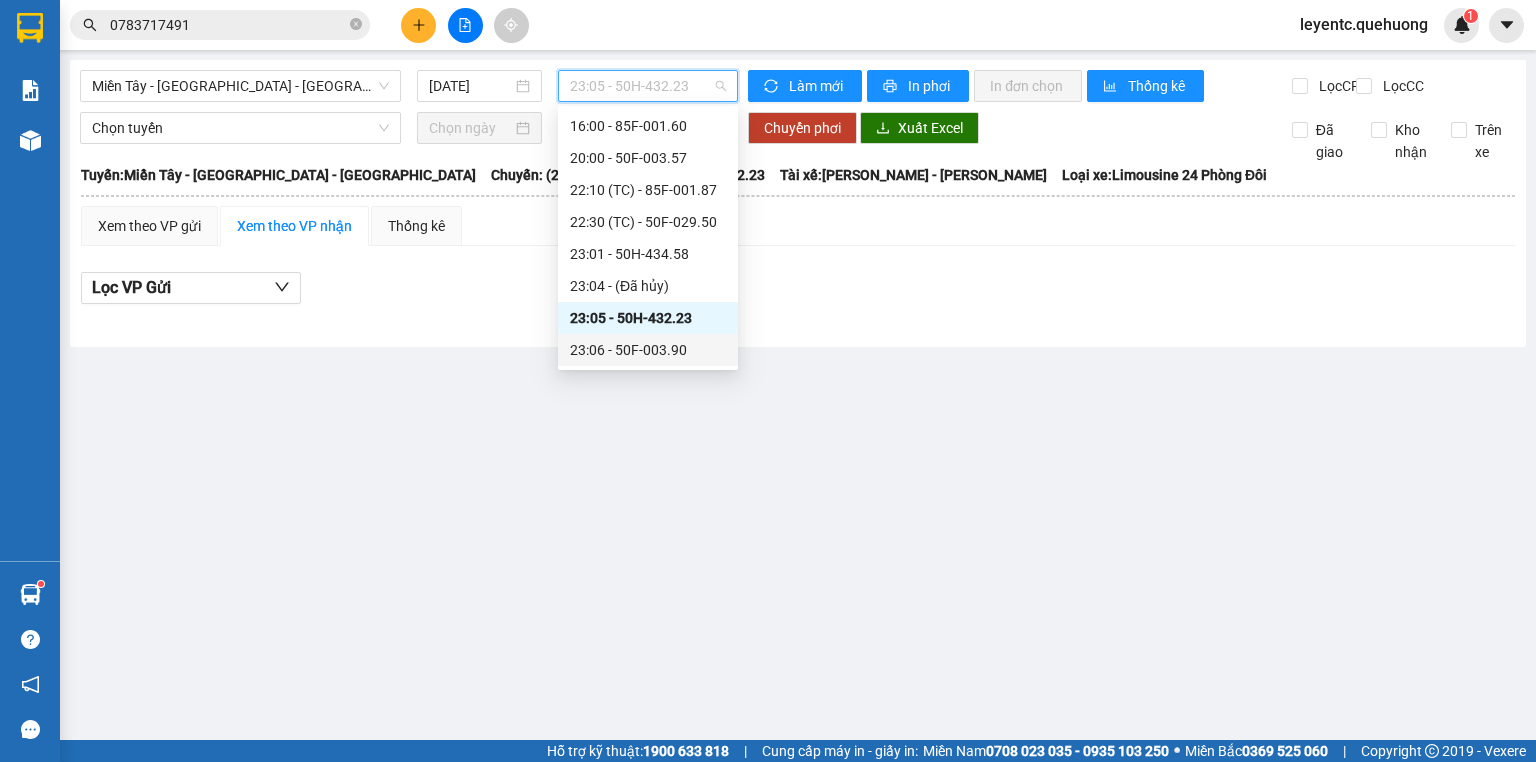 click on "23:06     - 50F-003.90" at bounding box center [648, 350] 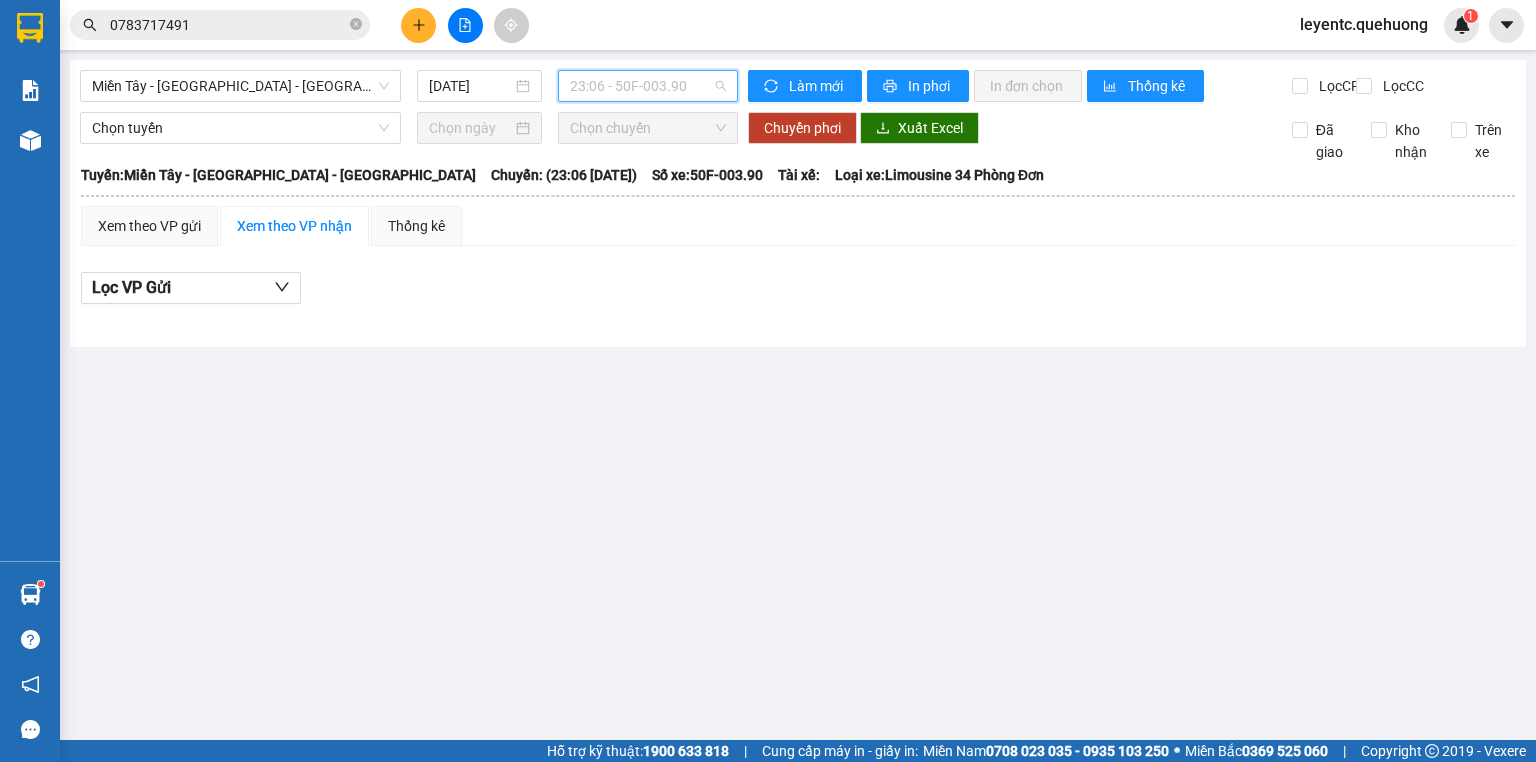 click on "23:06     - 50F-003.90" at bounding box center (648, 86) 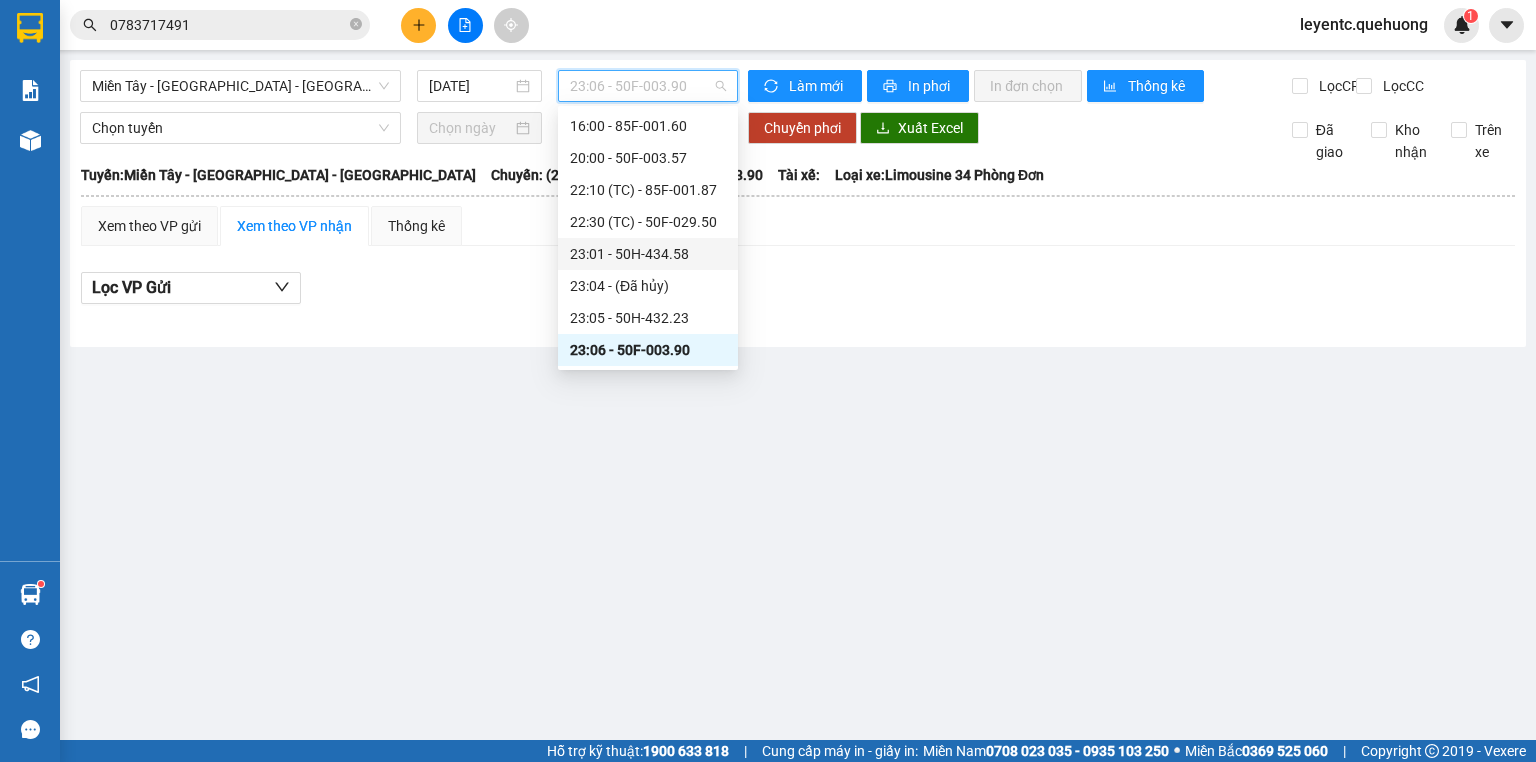 scroll, scrollTop: 240, scrollLeft: 0, axis: vertical 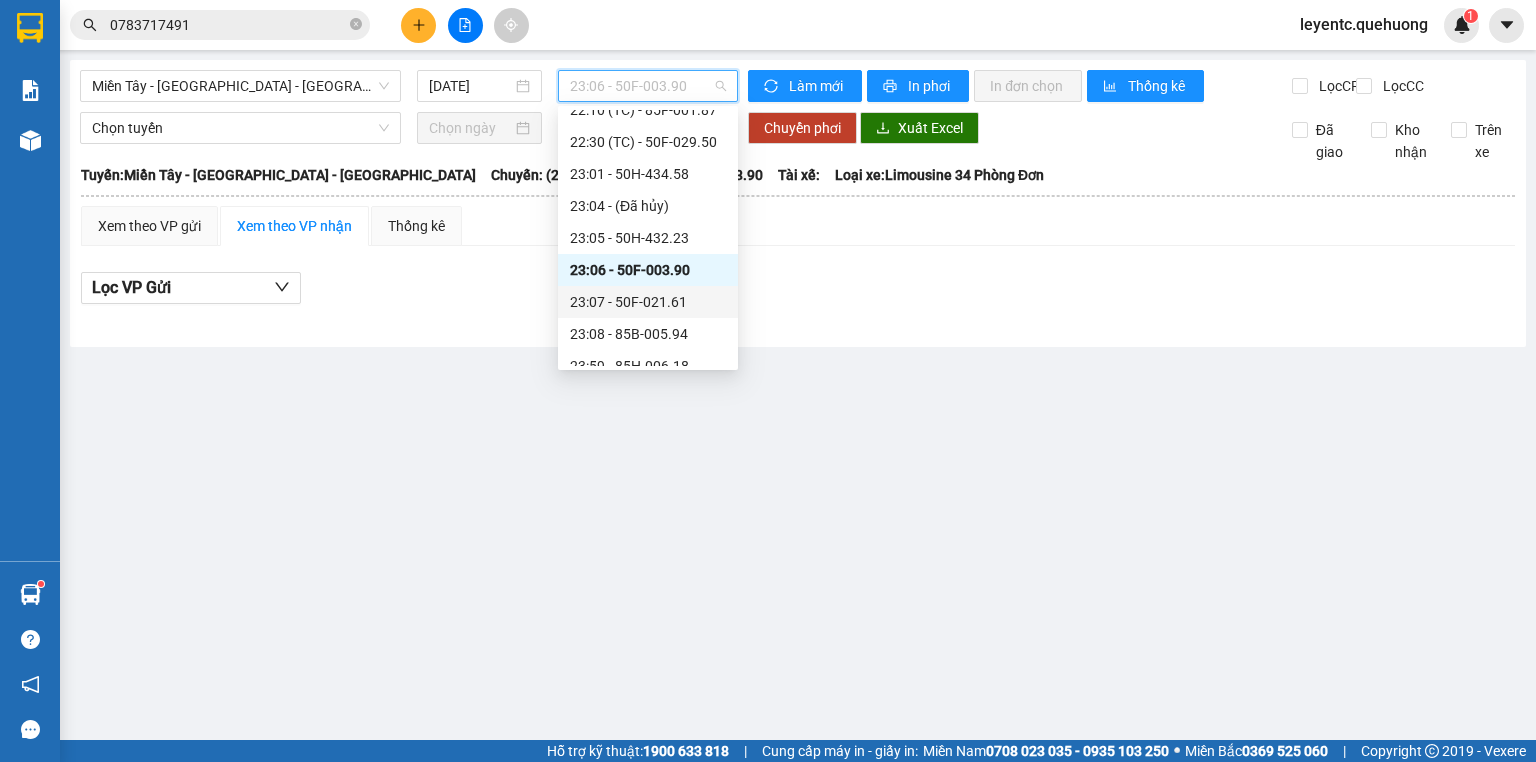 click on "23:07     - 50F-021.61" at bounding box center (648, 302) 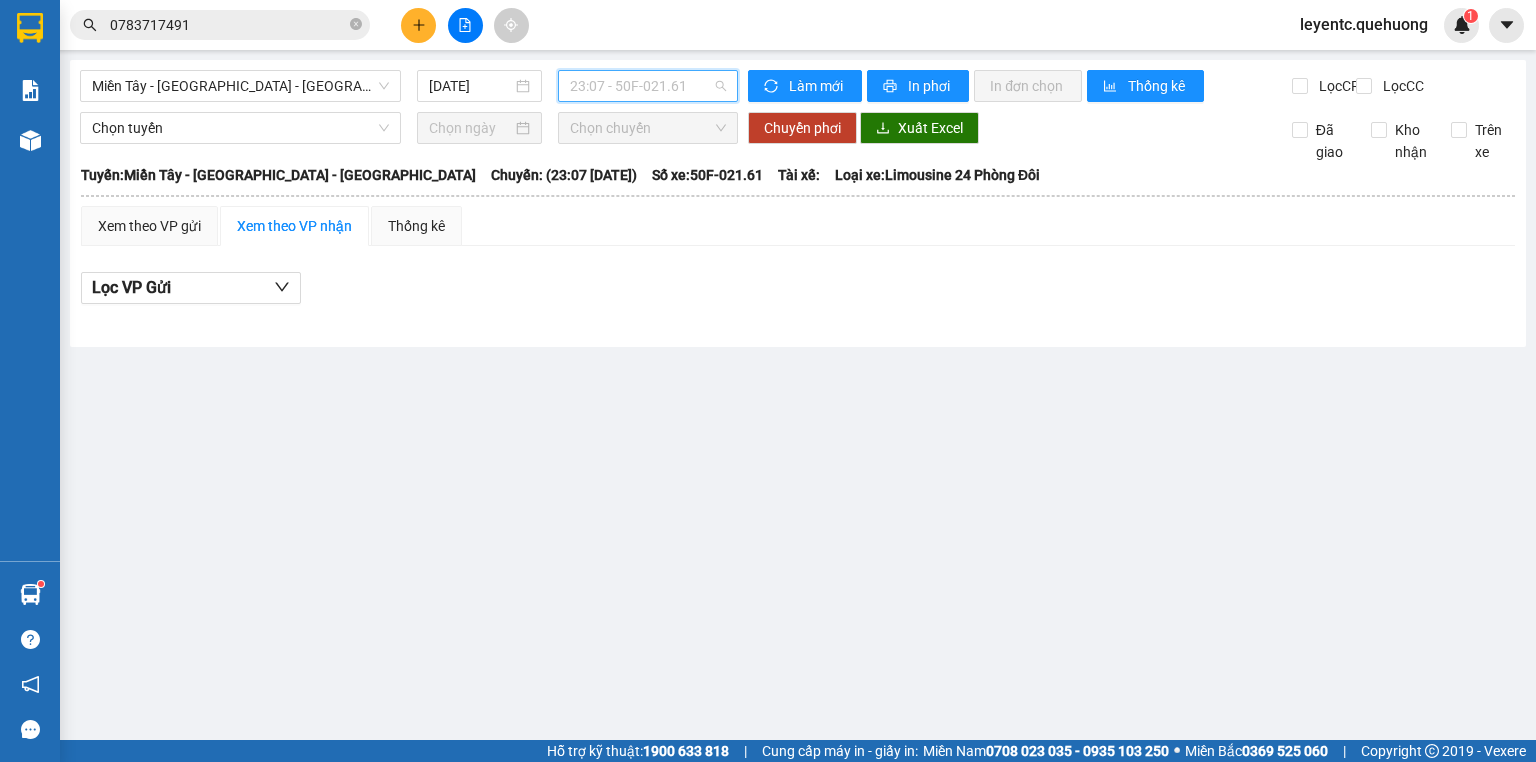 click on "23:07     - 50F-021.61" at bounding box center [648, 86] 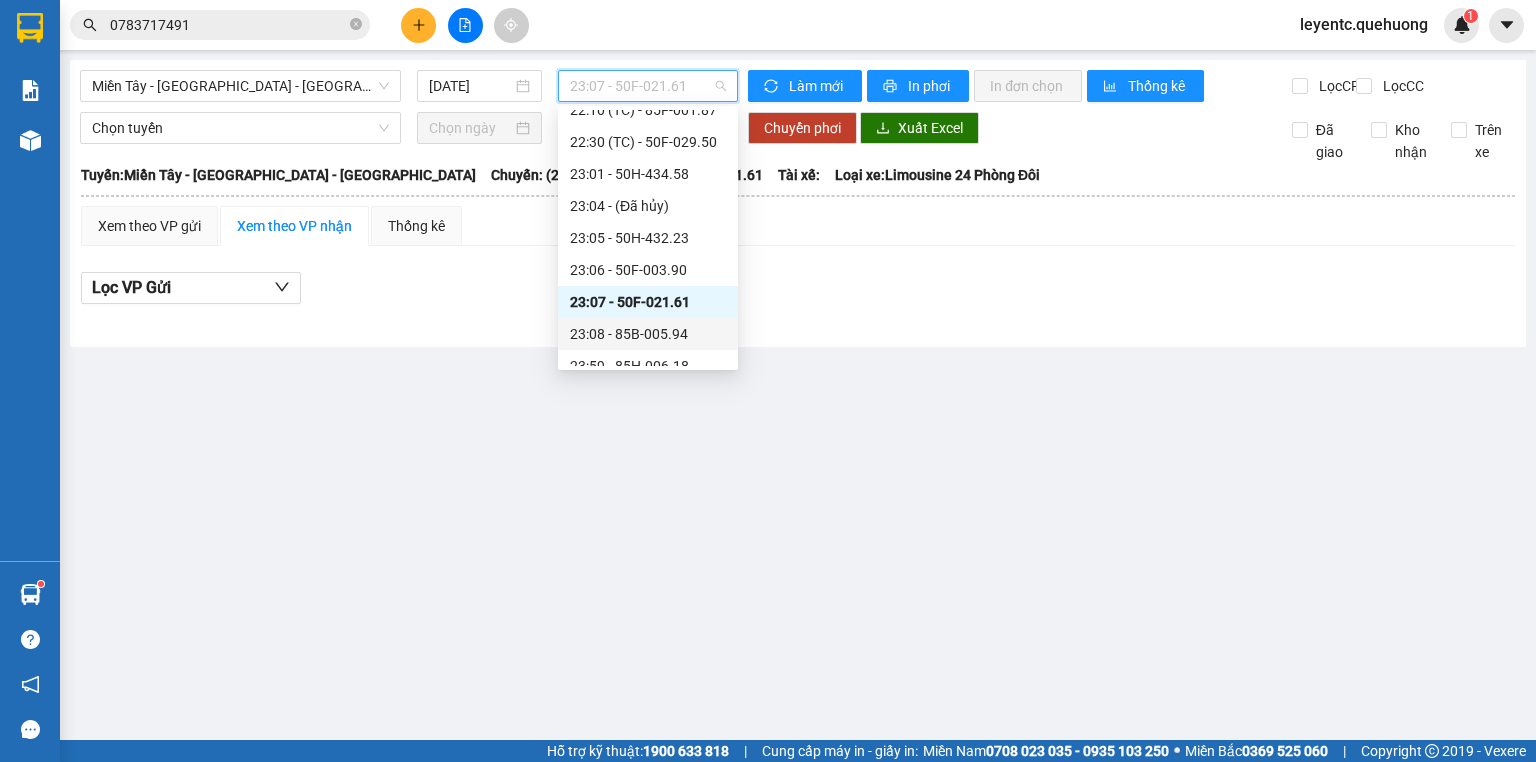 click on "23:08     - 85B-005.94" at bounding box center (648, 334) 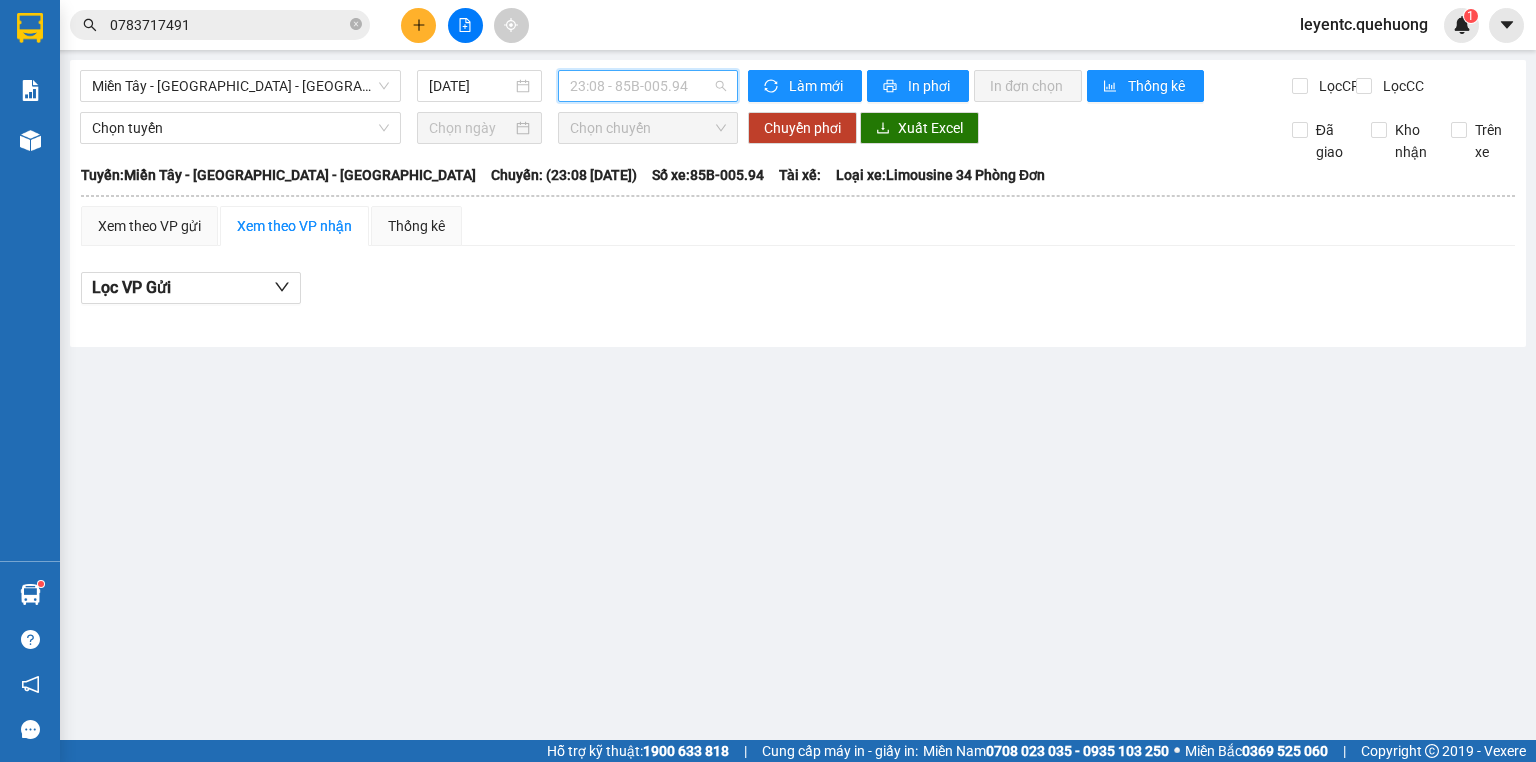 click on "23:08     - 85B-005.94" at bounding box center (648, 86) 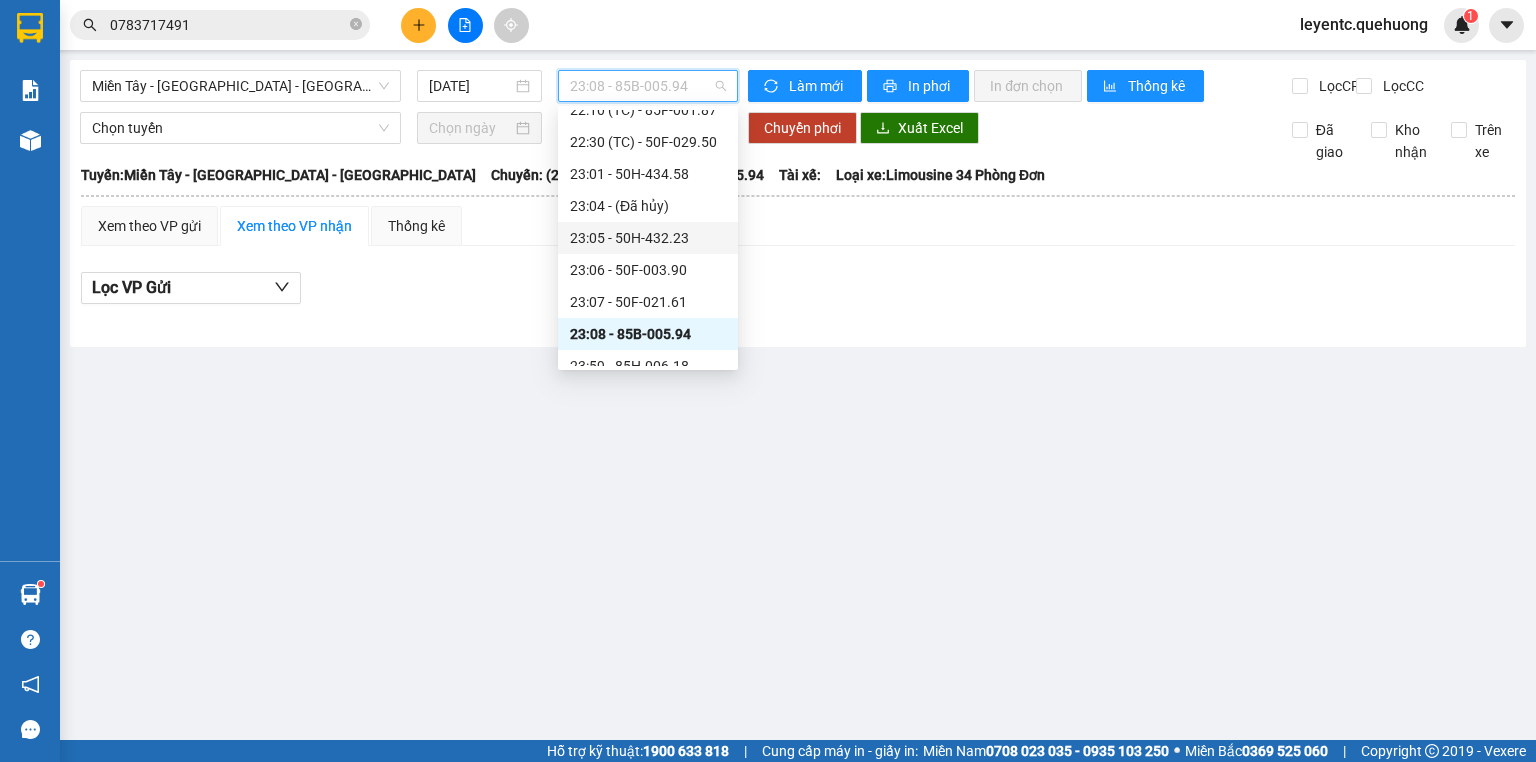 scroll, scrollTop: 256, scrollLeft: 0, axis: vertical 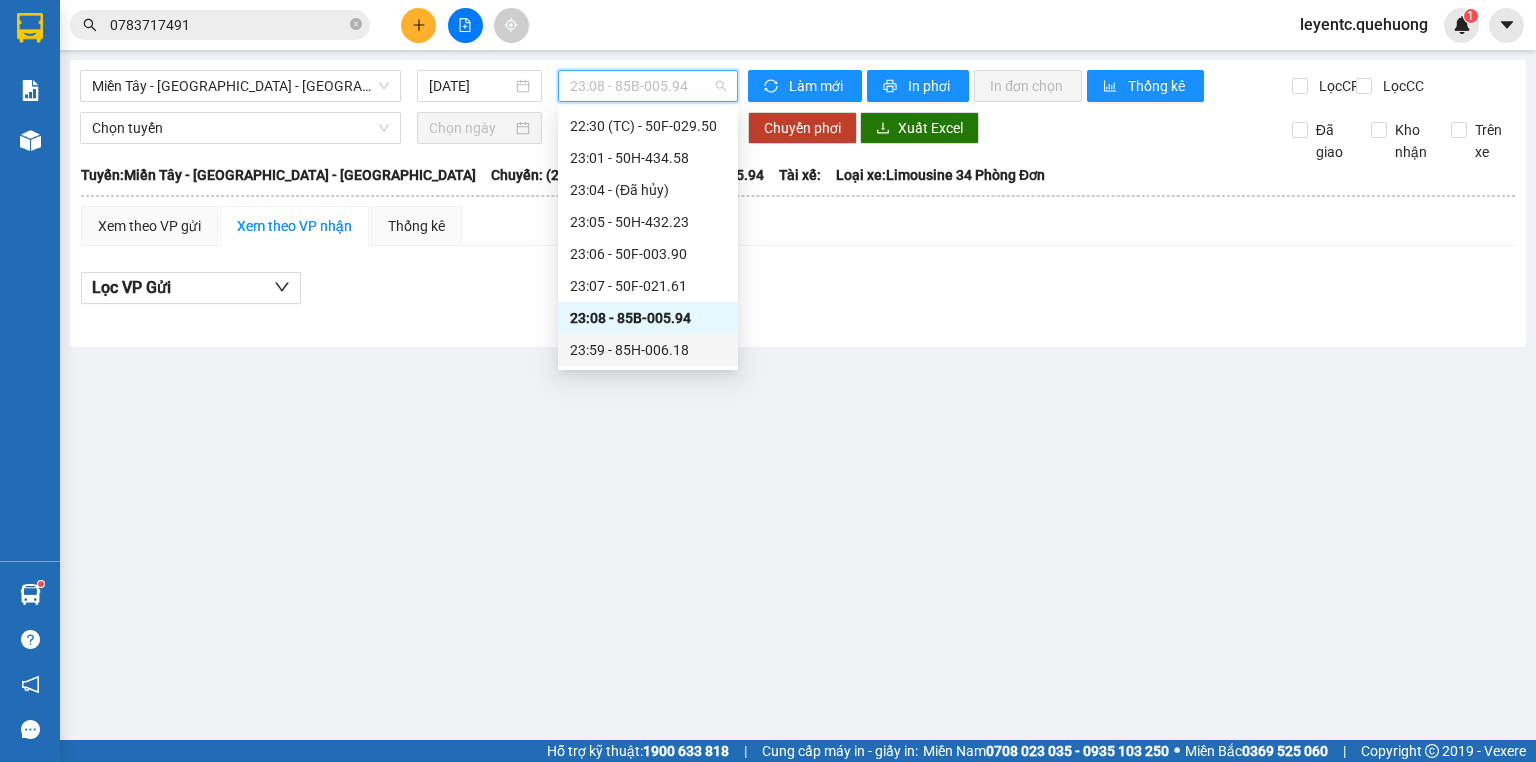 click on "23:59     - 85H-006.18" at bounding box center [648, 350] 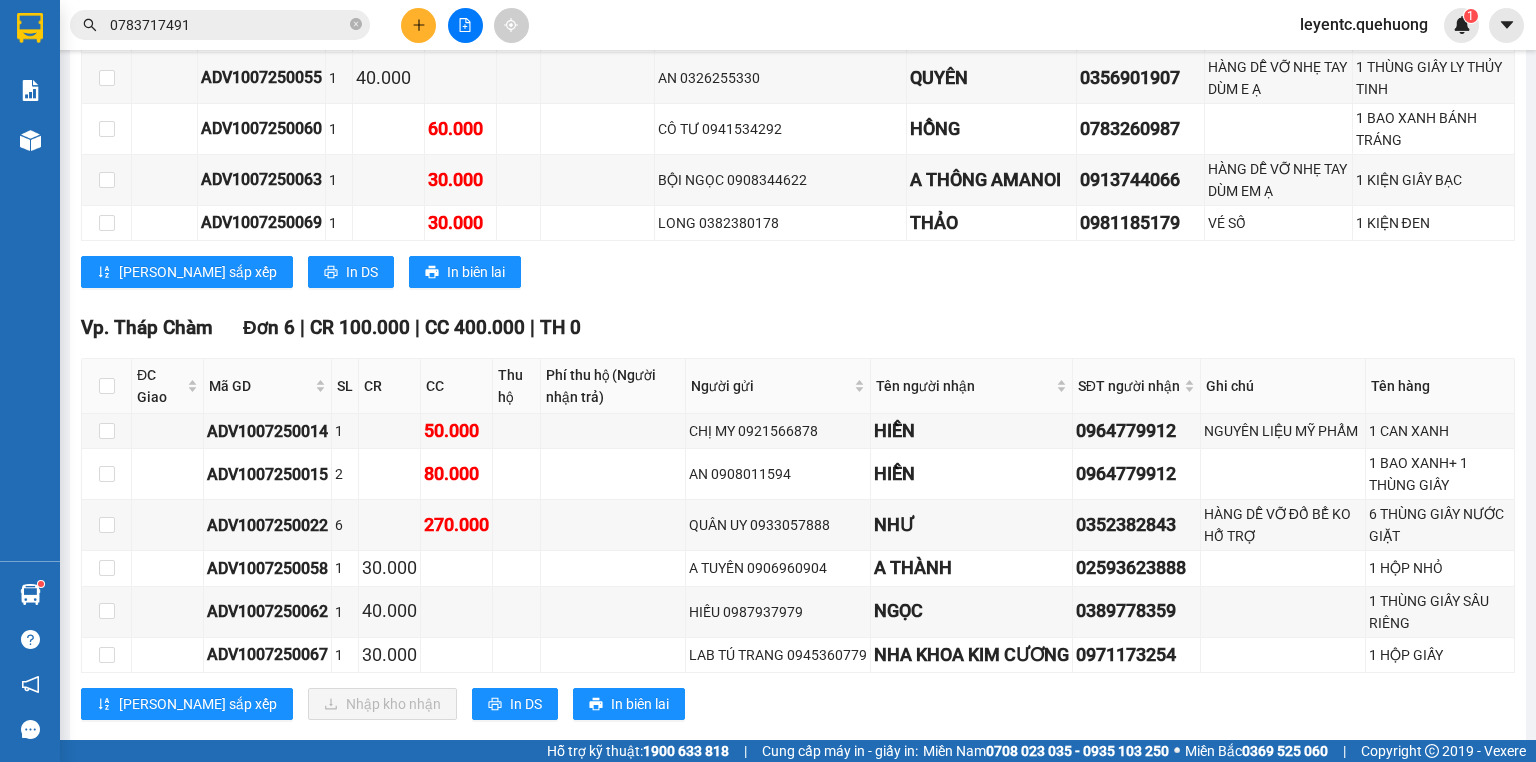 scroll, scrollTop: 1840, scrollLeft: 0, axis: vertical 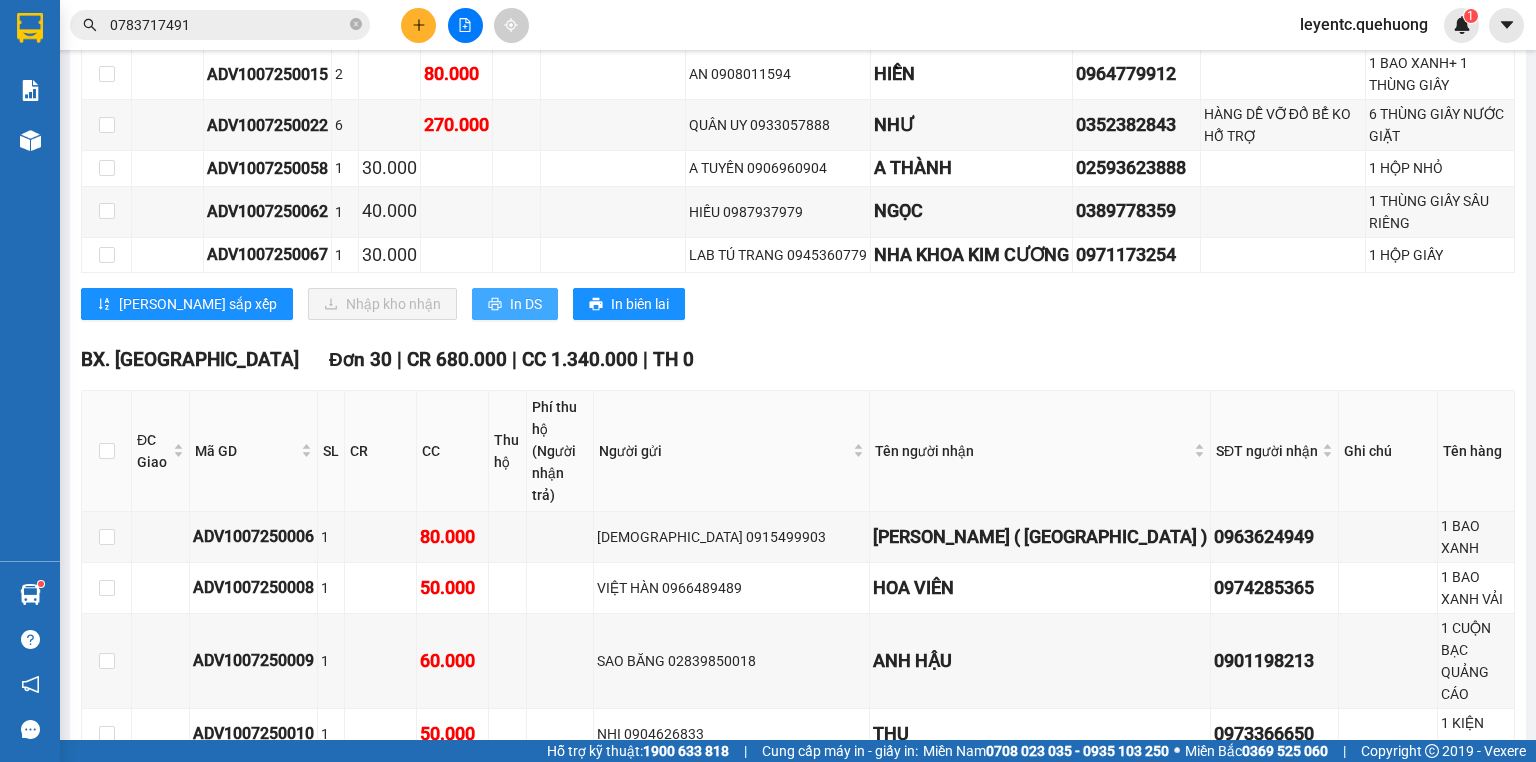 click on "In DS" at bounding box center (526, 304) 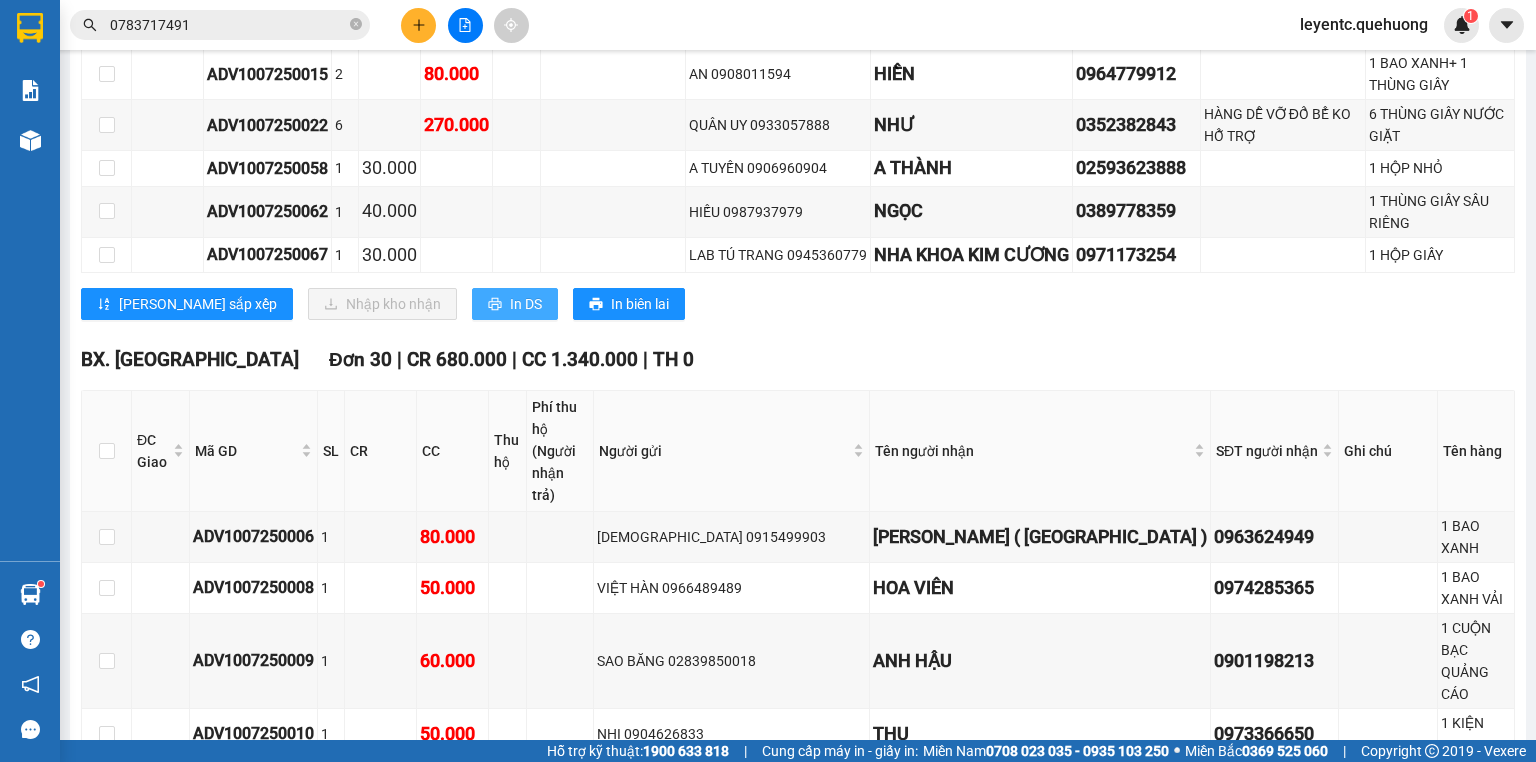scroll, scrollTop: 0, scrollLeft: 0, axis: both 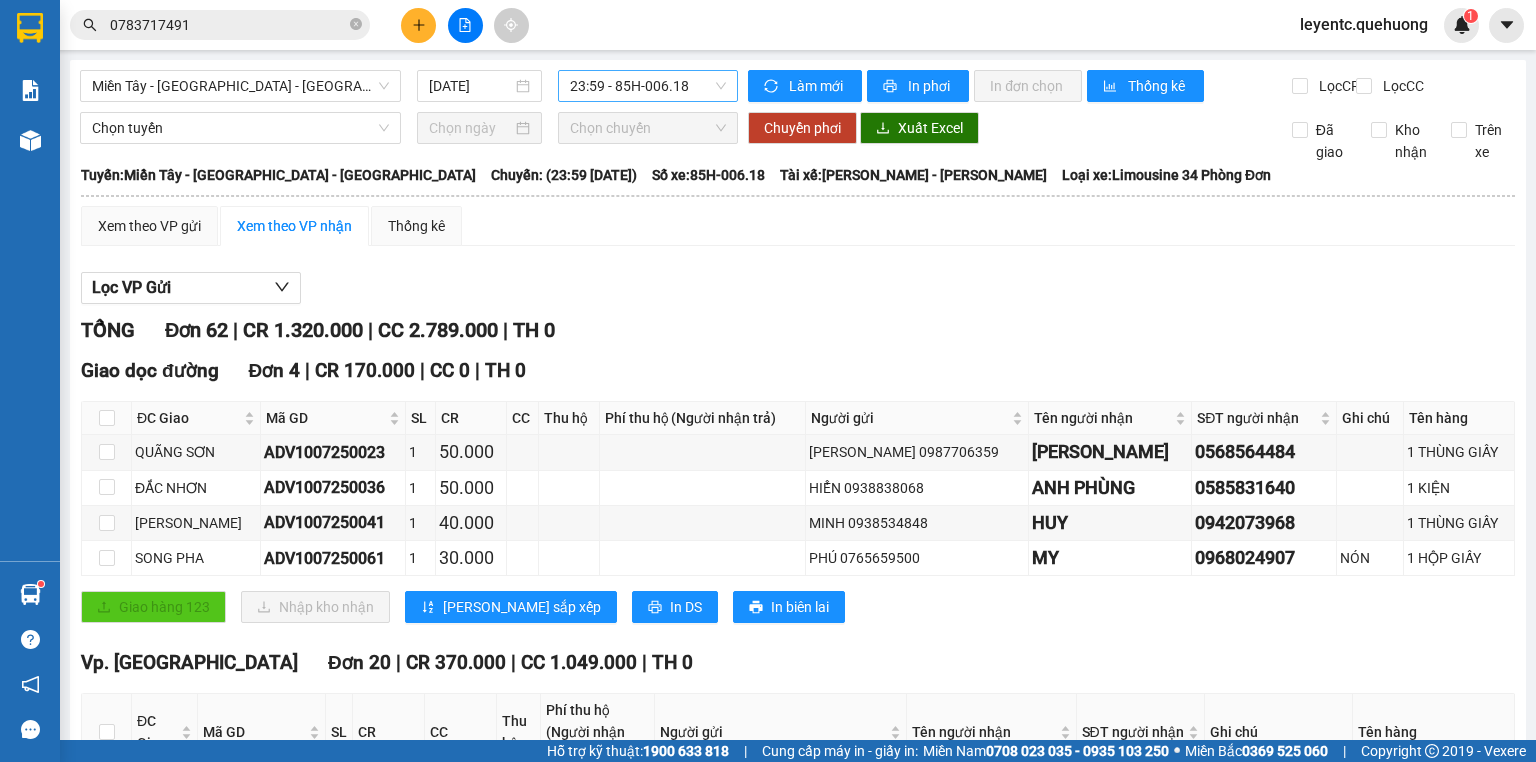 click on "23:59     - 85H-006.18" at bounding box center (648, 86) 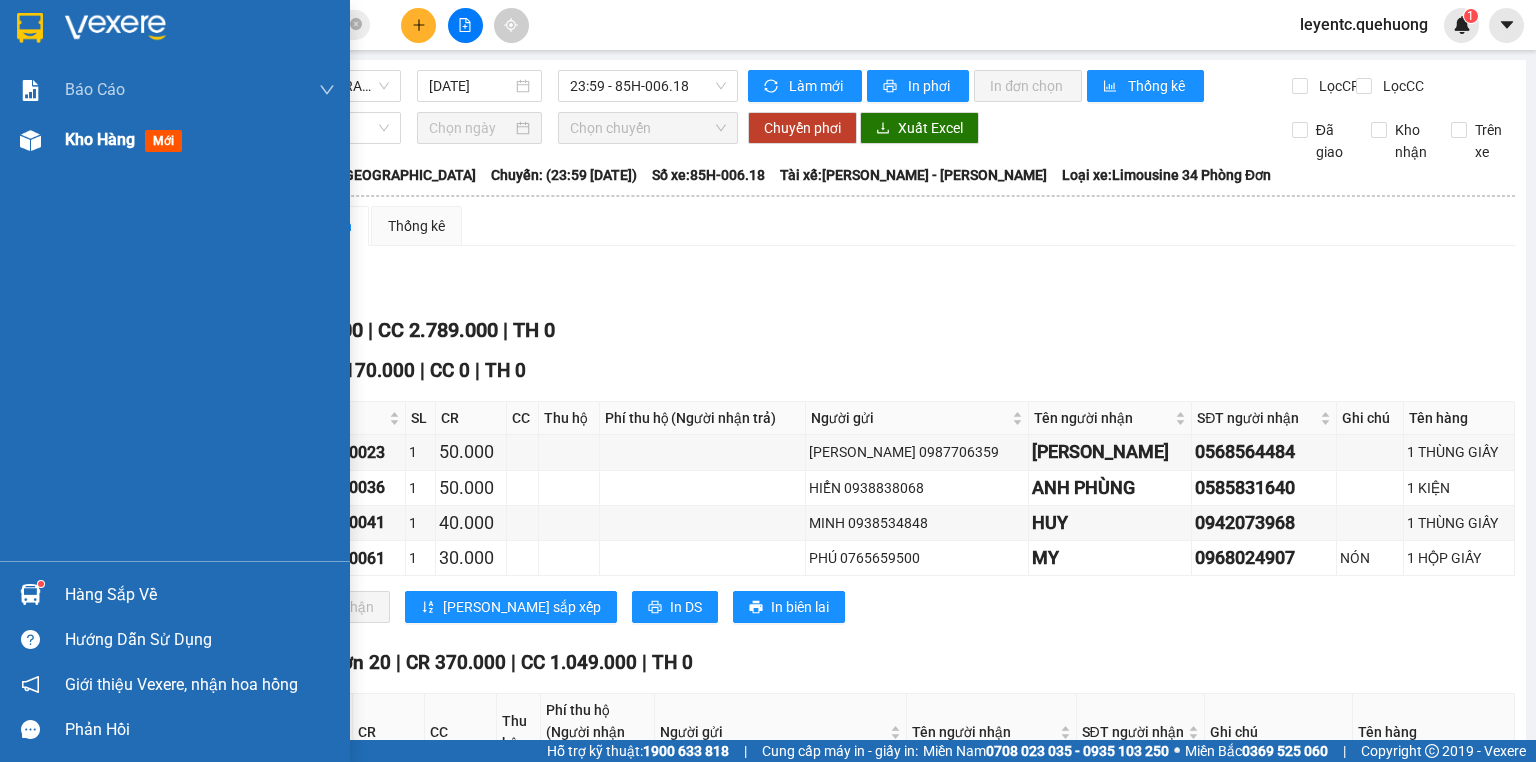 click on "Kho hàng" at bounding box center [100, 139] 